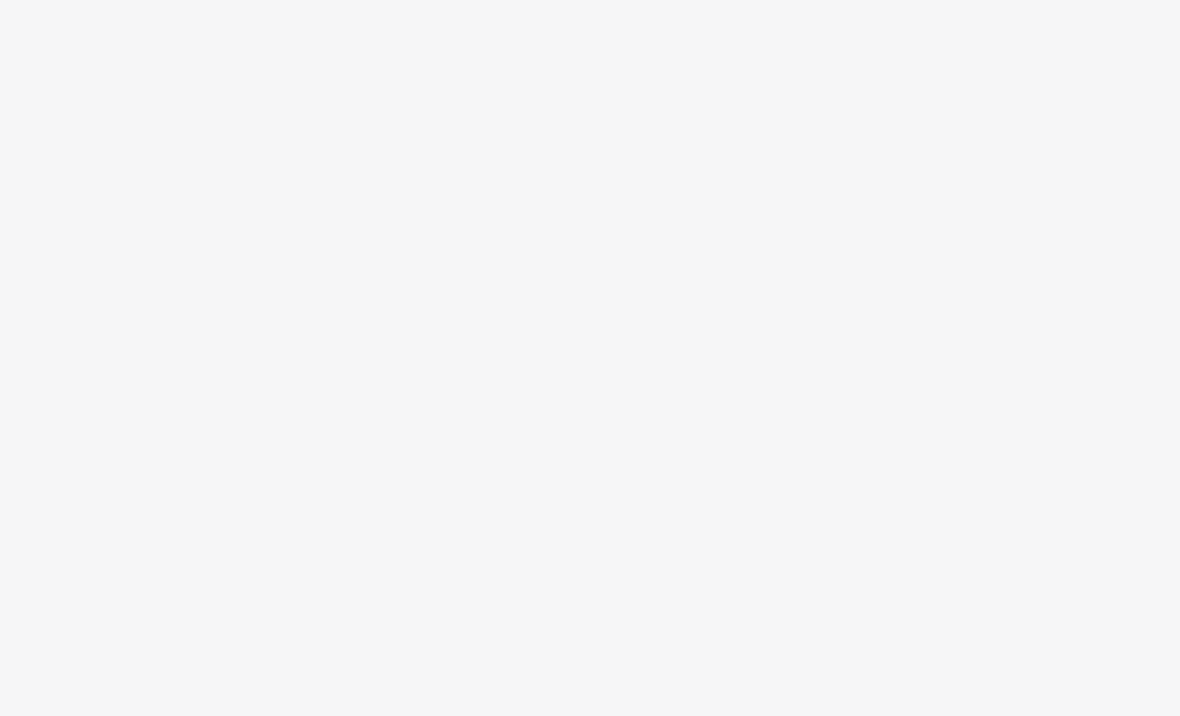 scroll, scrollTop: 0, scrollLeft: 0, axis: both 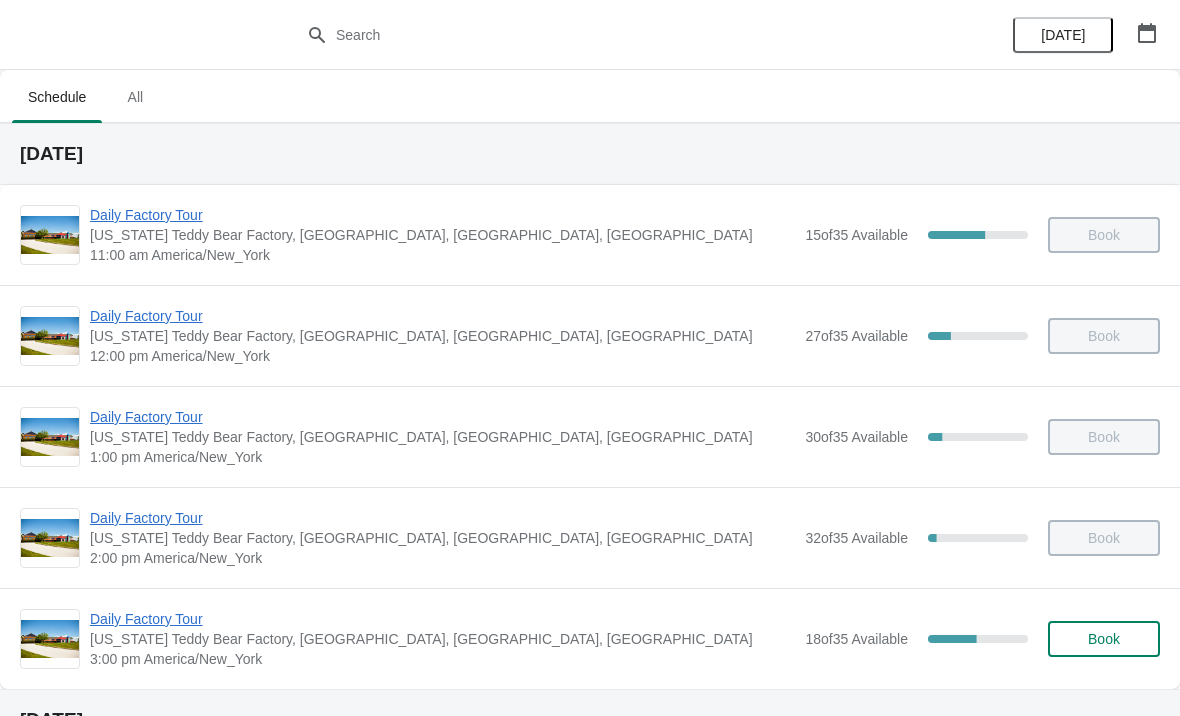 click on "Daily Factory Tour" at bounding box center (442, 619) 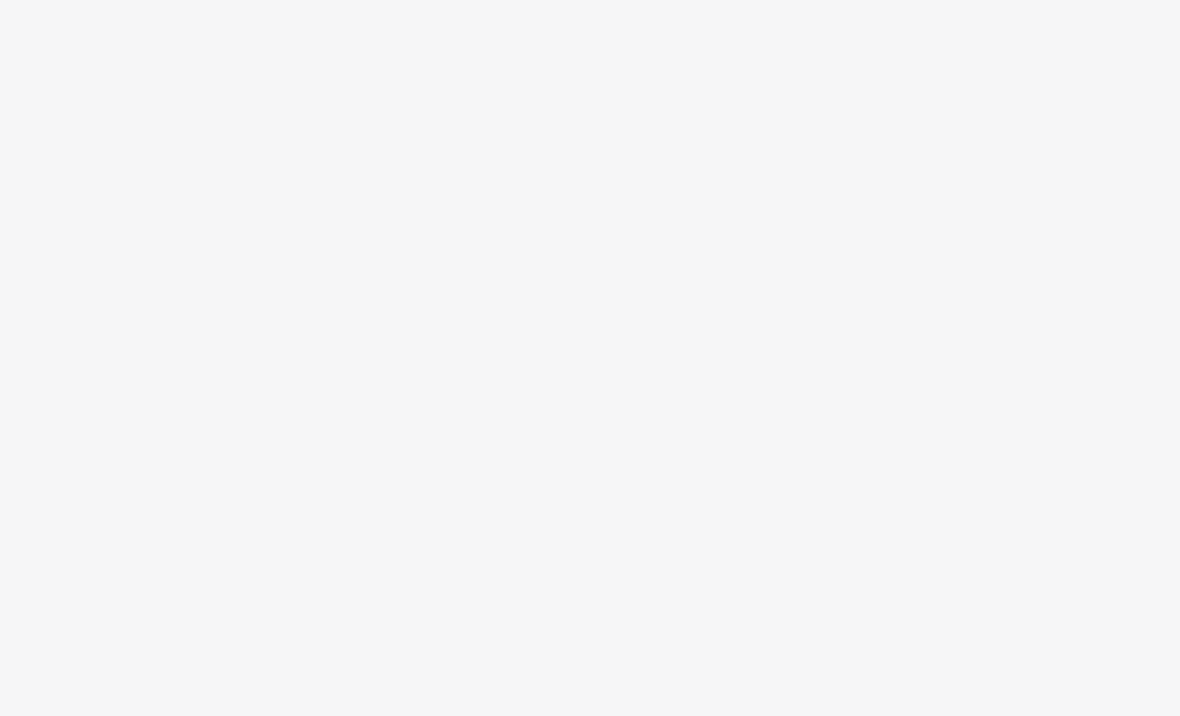 scroll, scrollTop: 0, scrollLeft: 0, axis: both 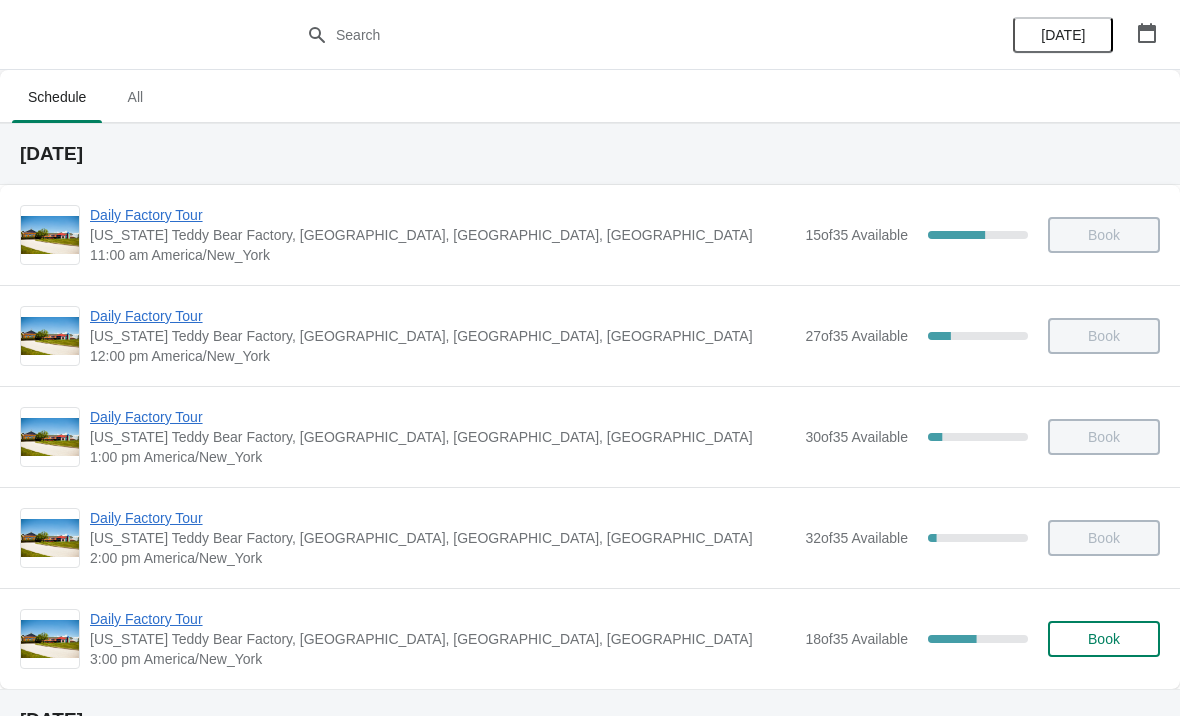 click on "Daily Factory Tour" at bounding box center (442, 619) 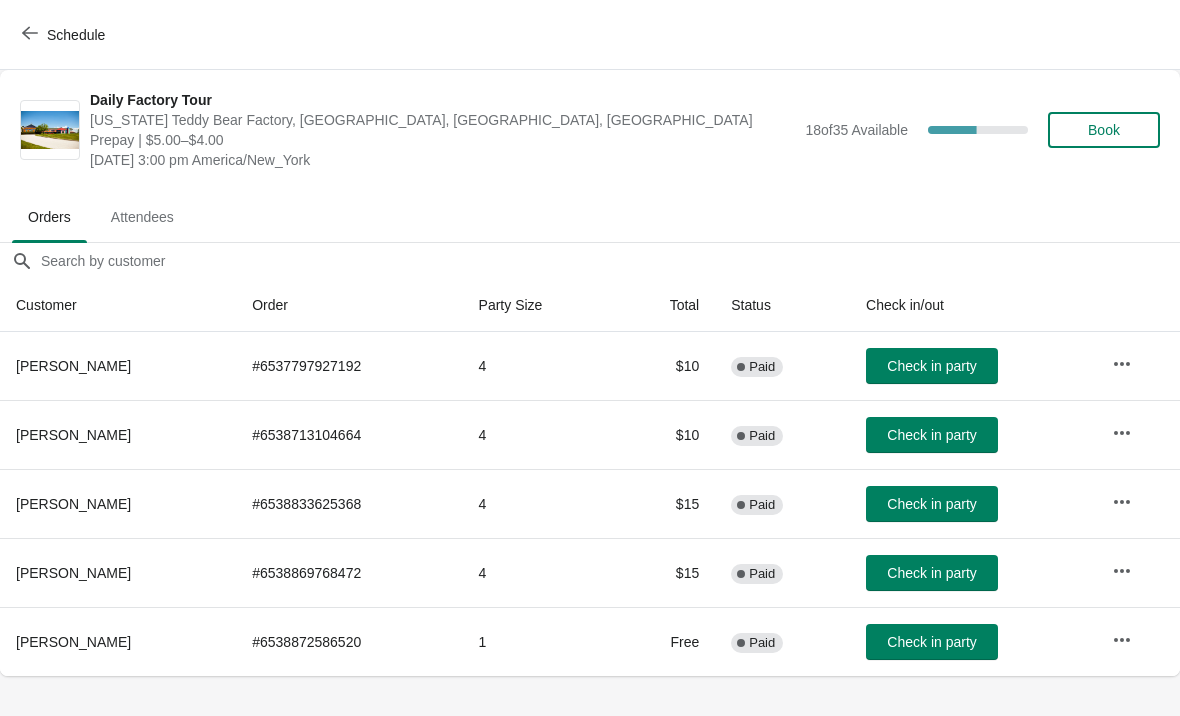 click on "Schedule" at bounding box center (65, 35) 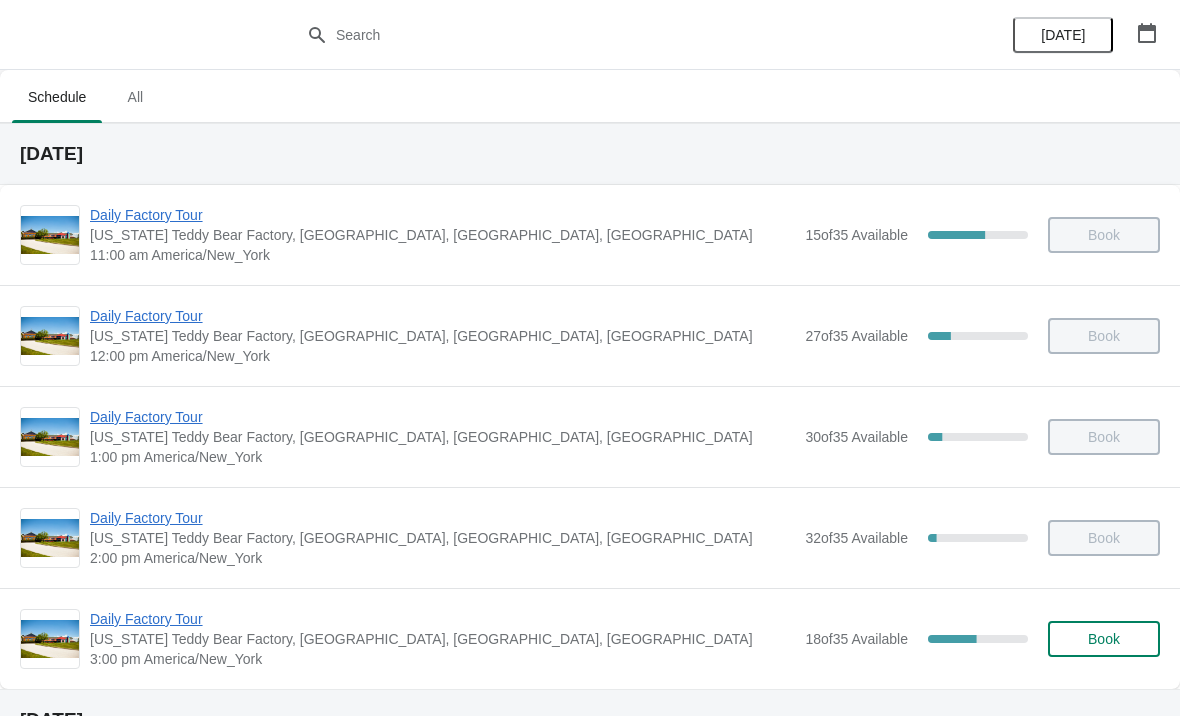 click on "Daily Factory Tour" at bounding box center (442, 518) 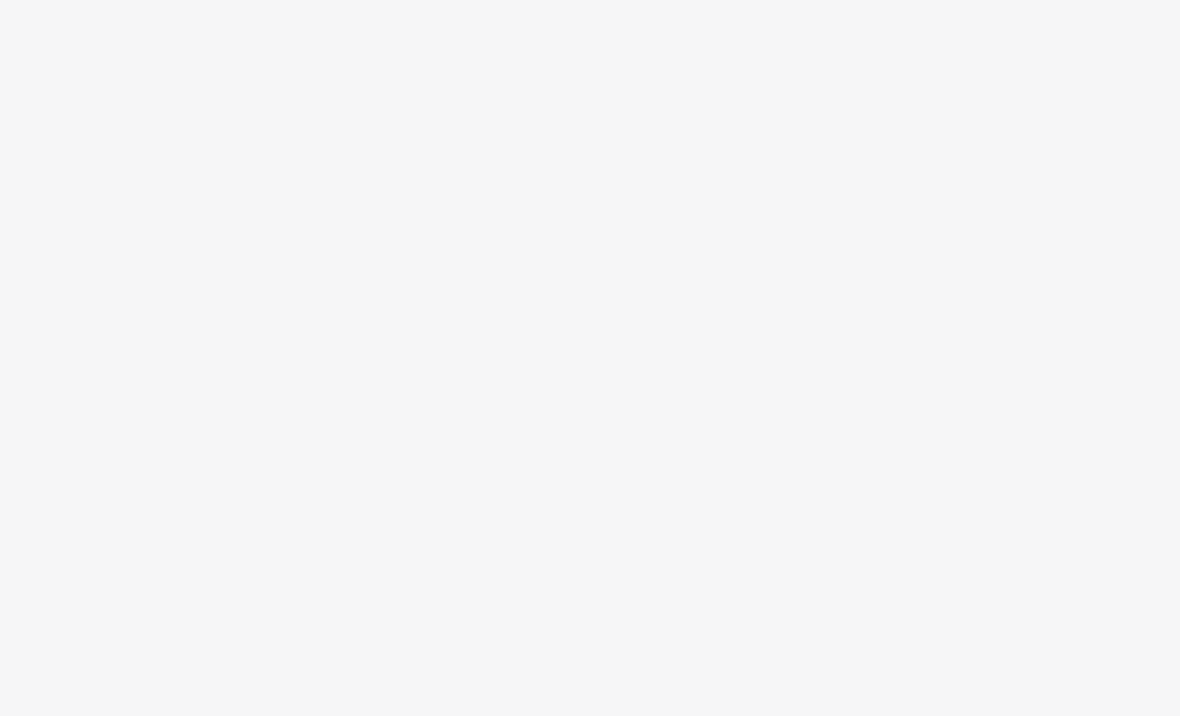 scroll, scrollTop: 0, scrollLeft: 0, axis: both 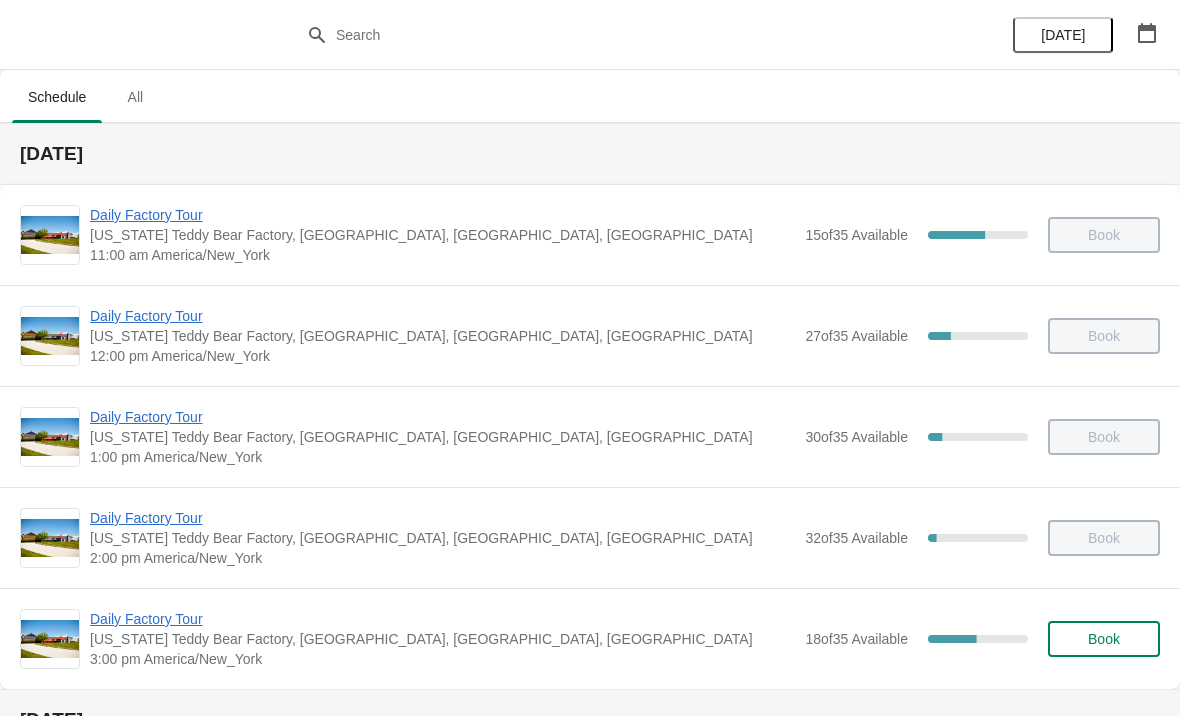click on "Daily Factory Tour" at bounding box center [442, 619] 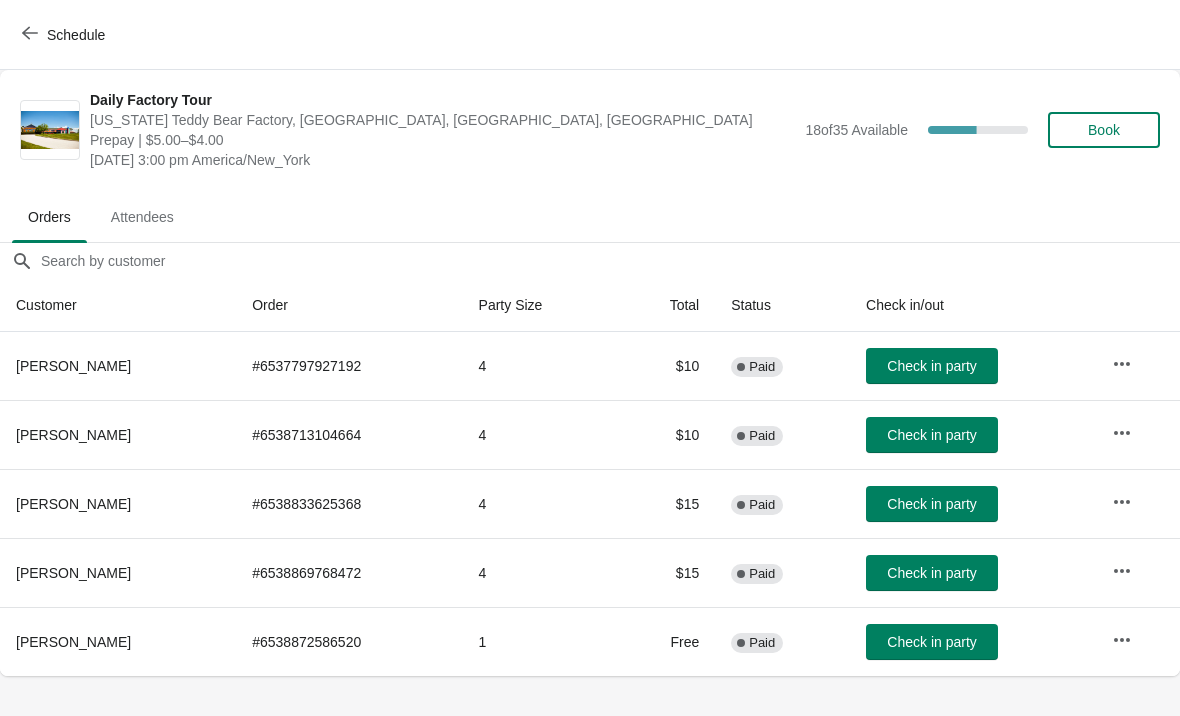 click 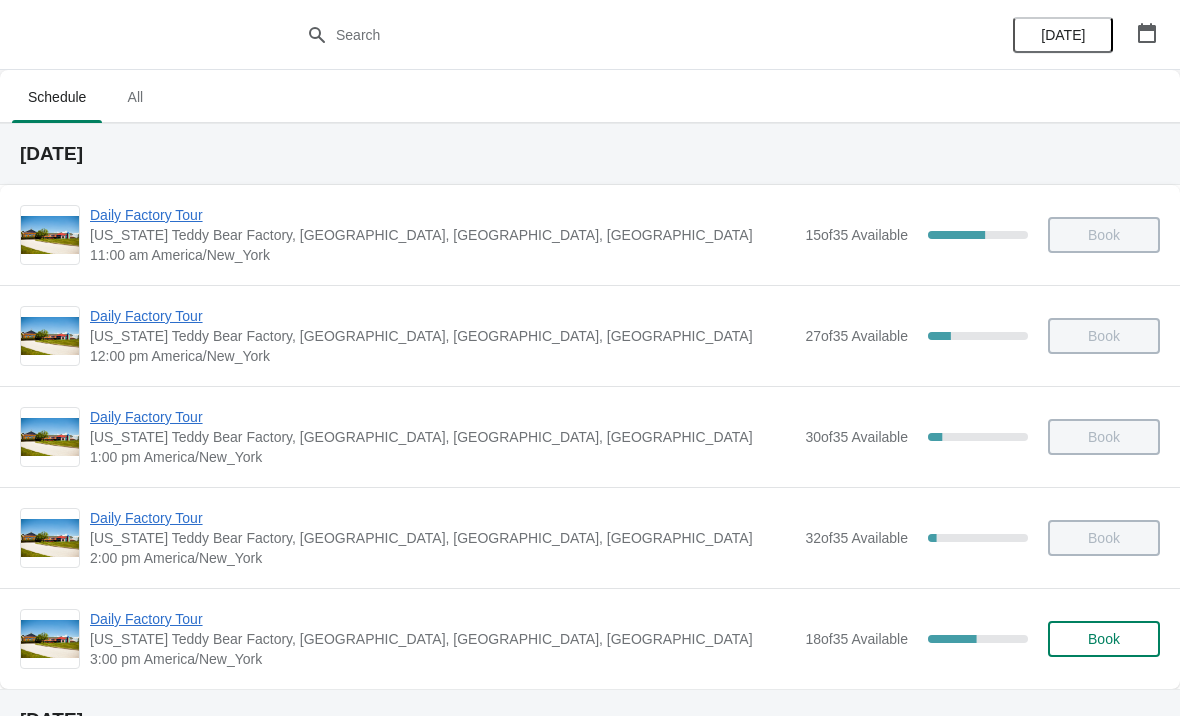 click on "Daily Factory Tour" at bounding box center [442, 518] 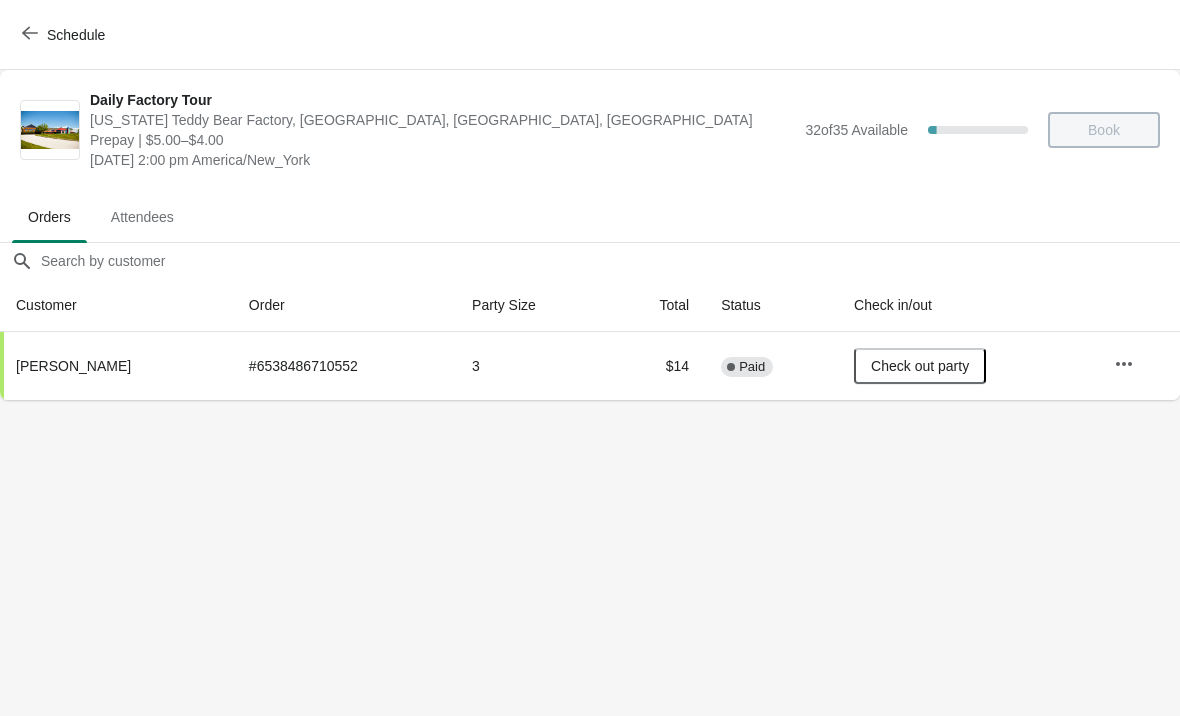 click on "Schedule" at bounding box center (65, 35) 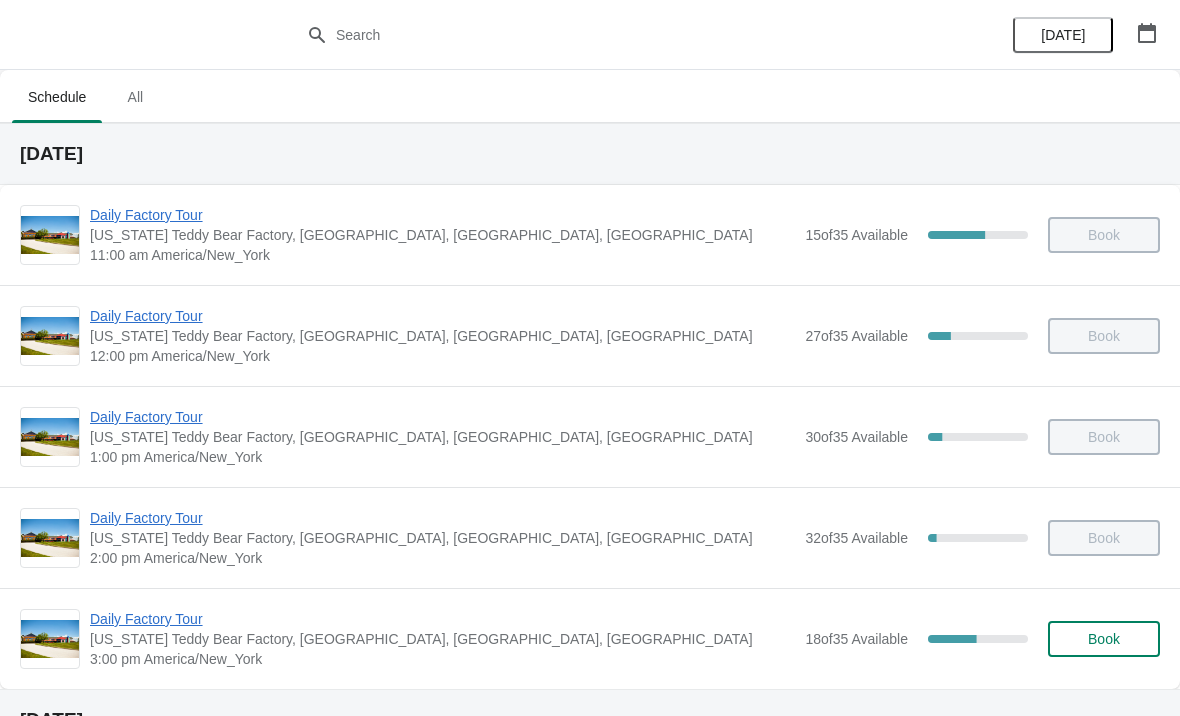 click on "Daily Factory Tour" at bounding box center [442, 417] 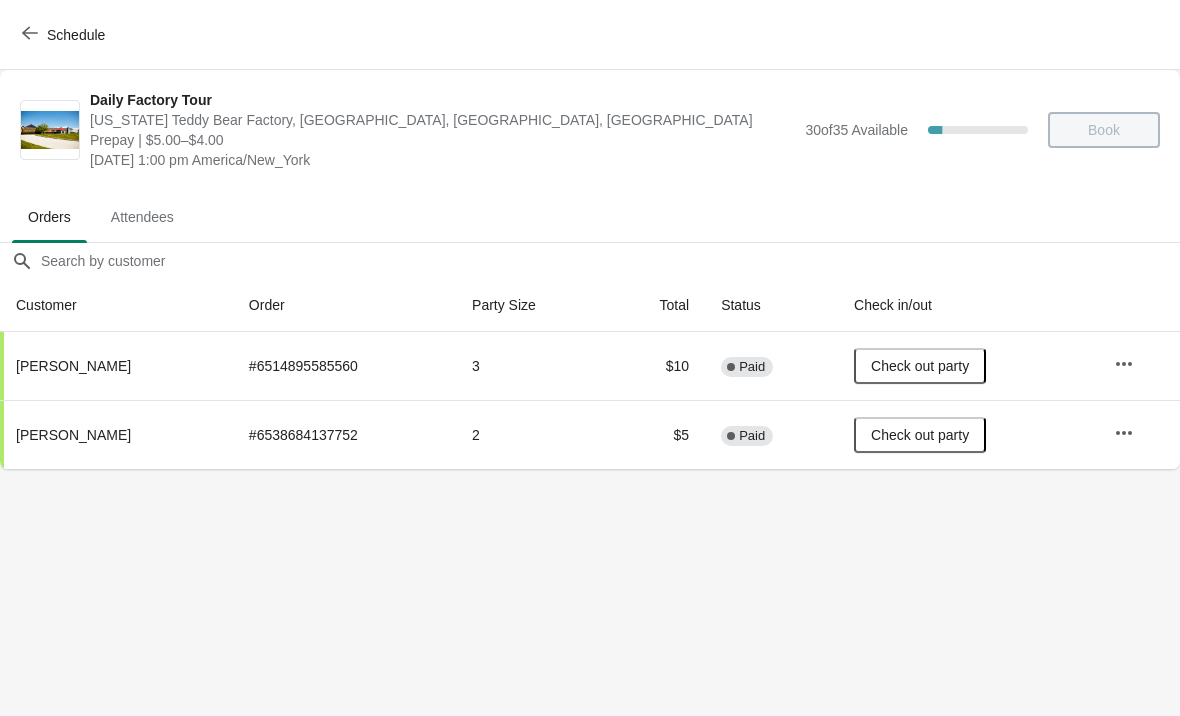 click 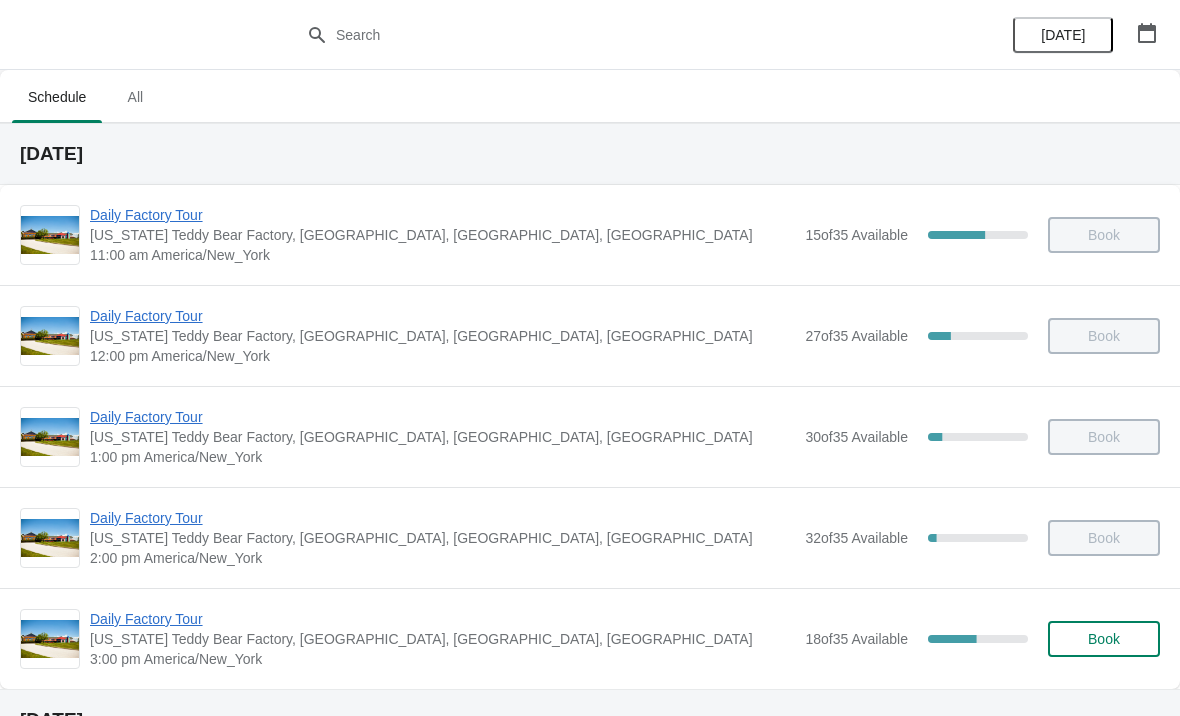 click on "Daily Factory Tour" at bounding box center (442, 215) 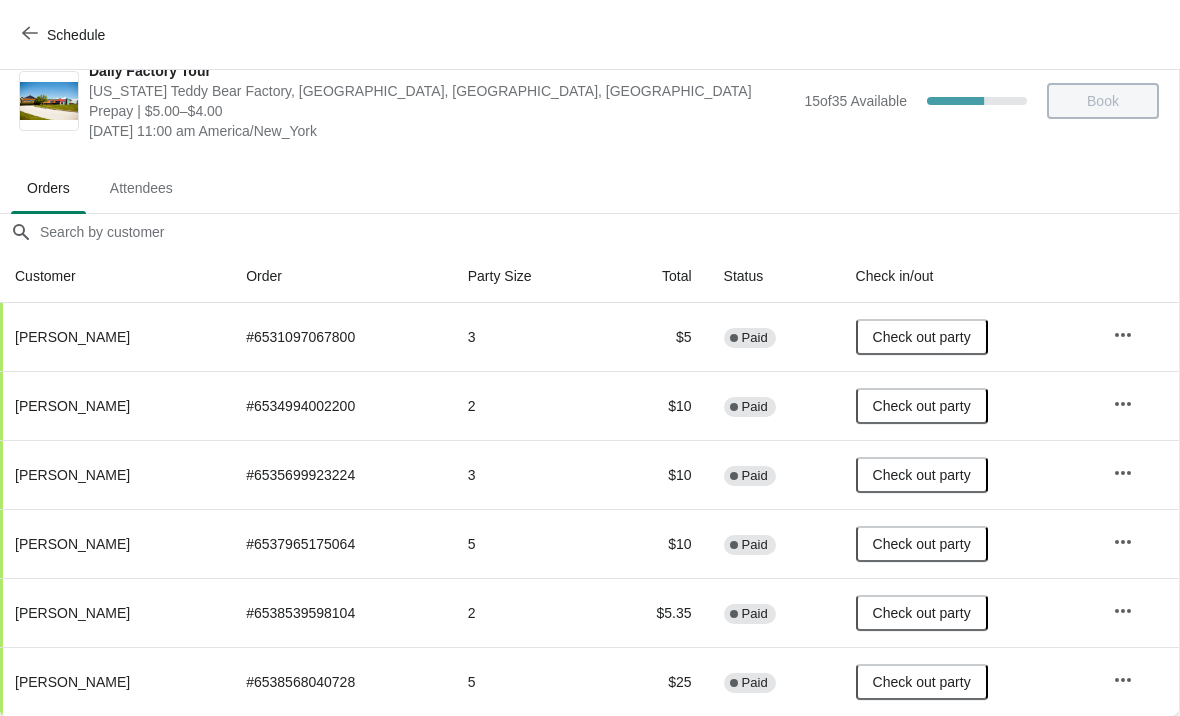 click on "Schedule" at bounding box center (65, 35) 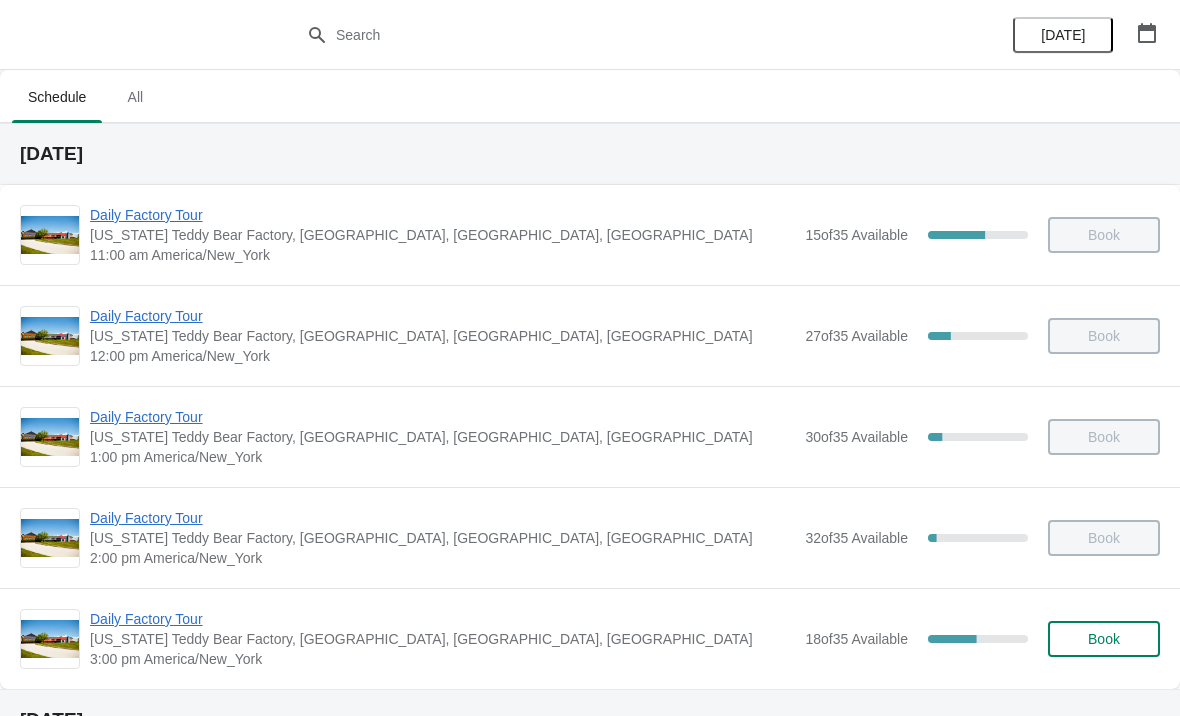 click on "Daily Factory Tour" at bounding box center [442, 316] 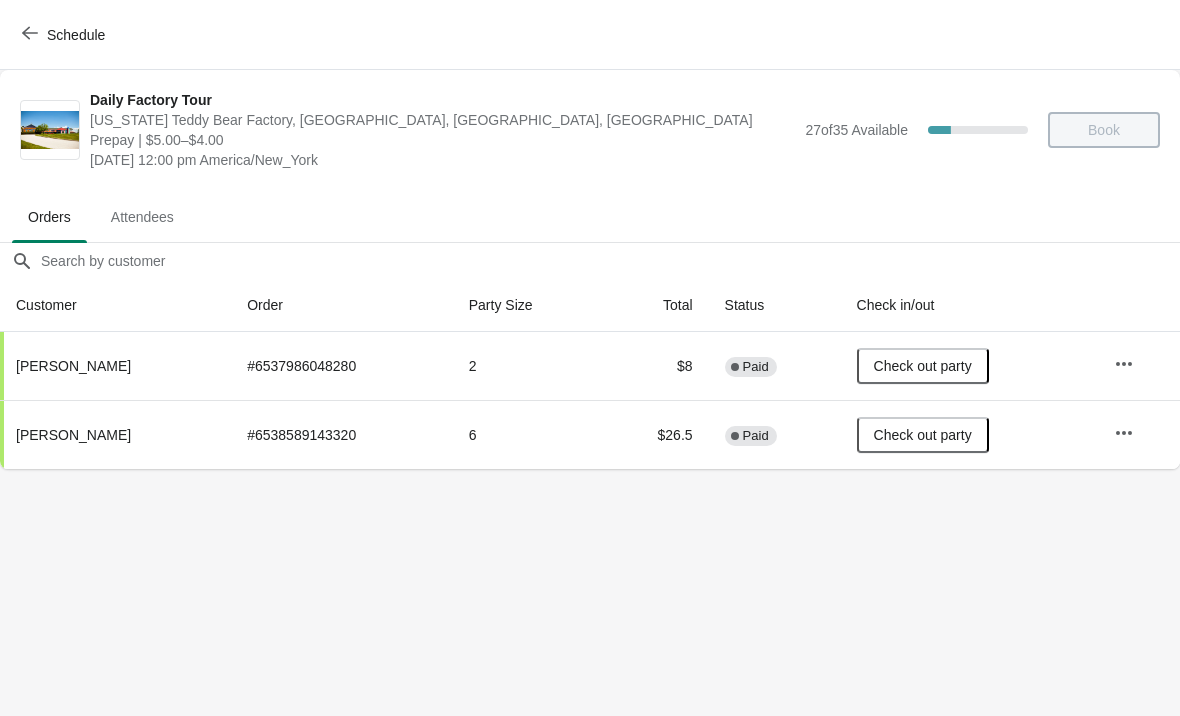 click on "Schedule" at bounding box center (65, 35) 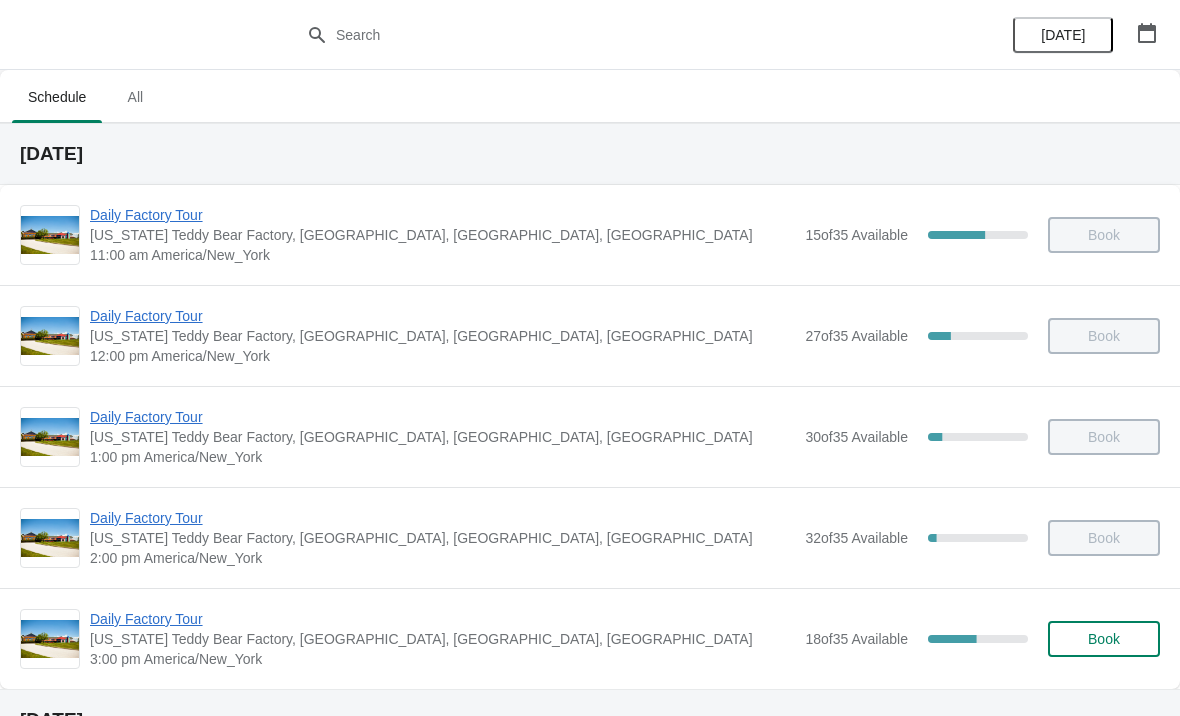 click on "Daily Factory Tour" at bounding box center [442, 417] 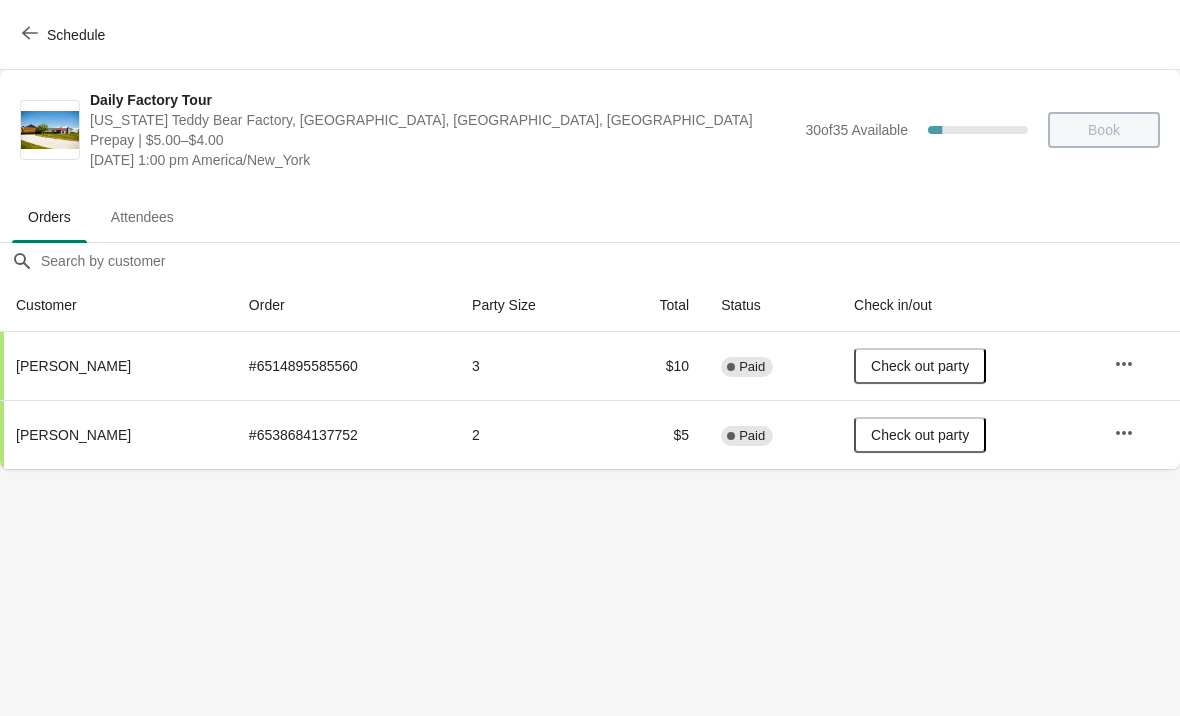 click on "Schedule" at bounding box center (65, 35) 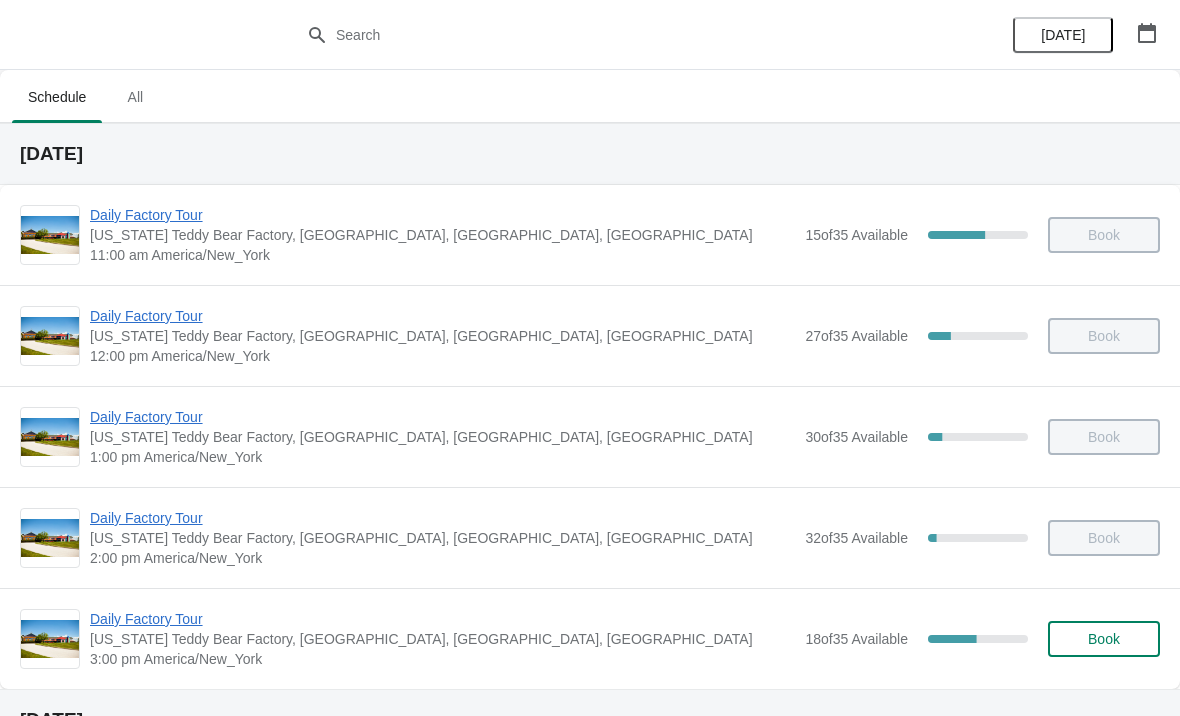 click on "Daily Factory Tour" at bounding box center [442, 518] 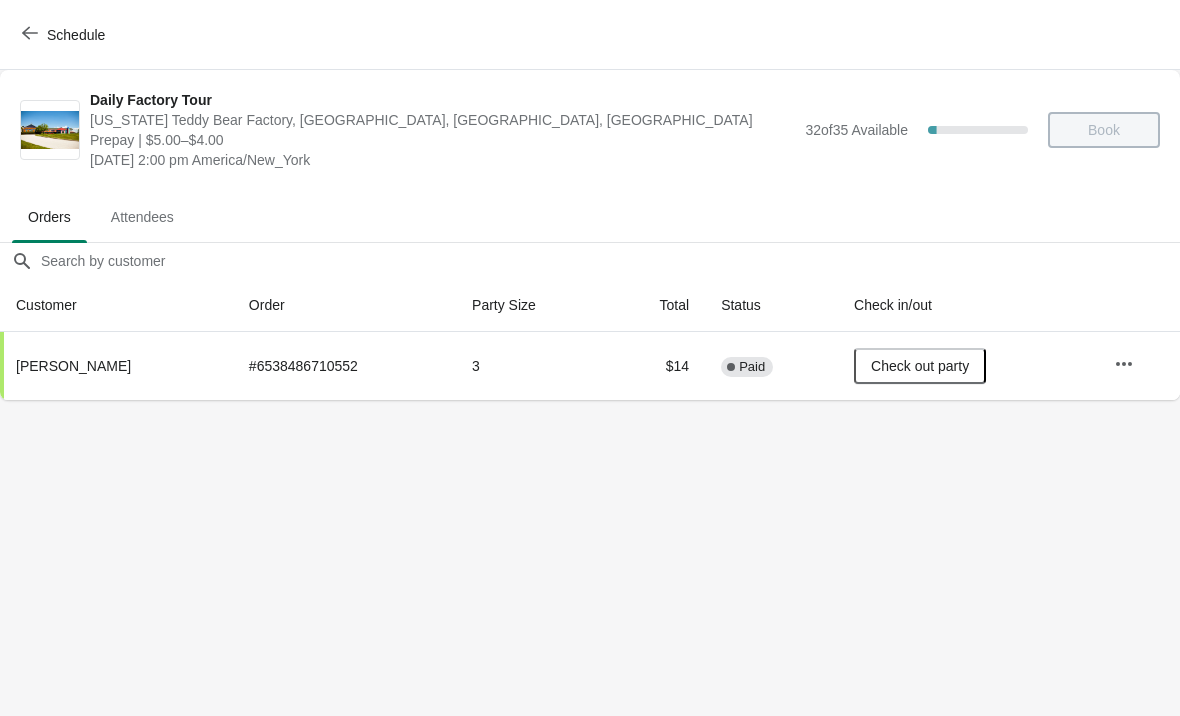 click on "Schedule" at bounding box center (65, 35) 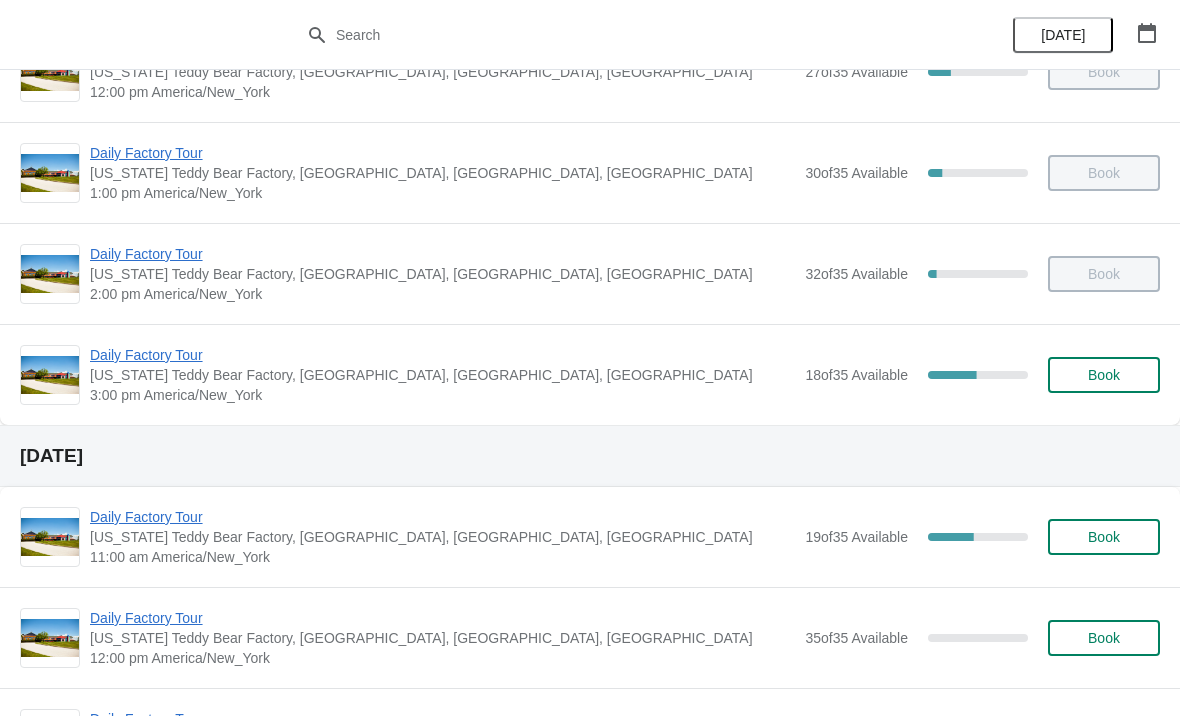 scroll, scrollTop: 277, scrollLeft: 0, axis: vertical 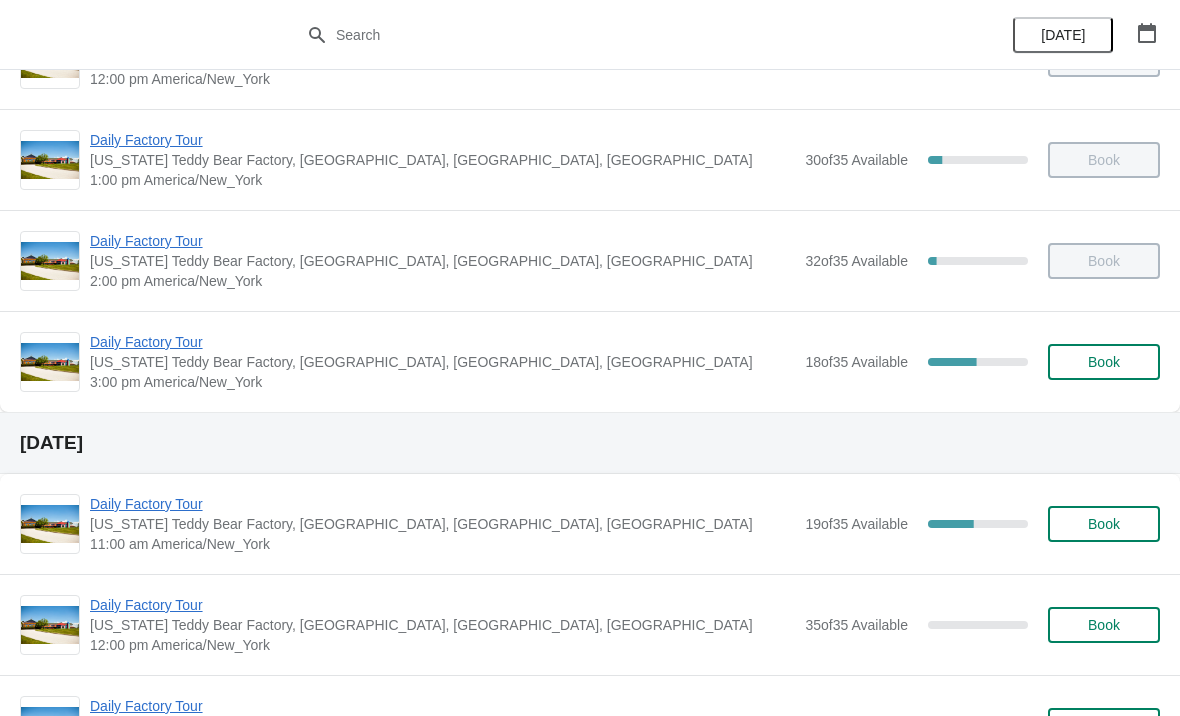 click on "Daily Factory Tour" at bounding box center [442, 342] 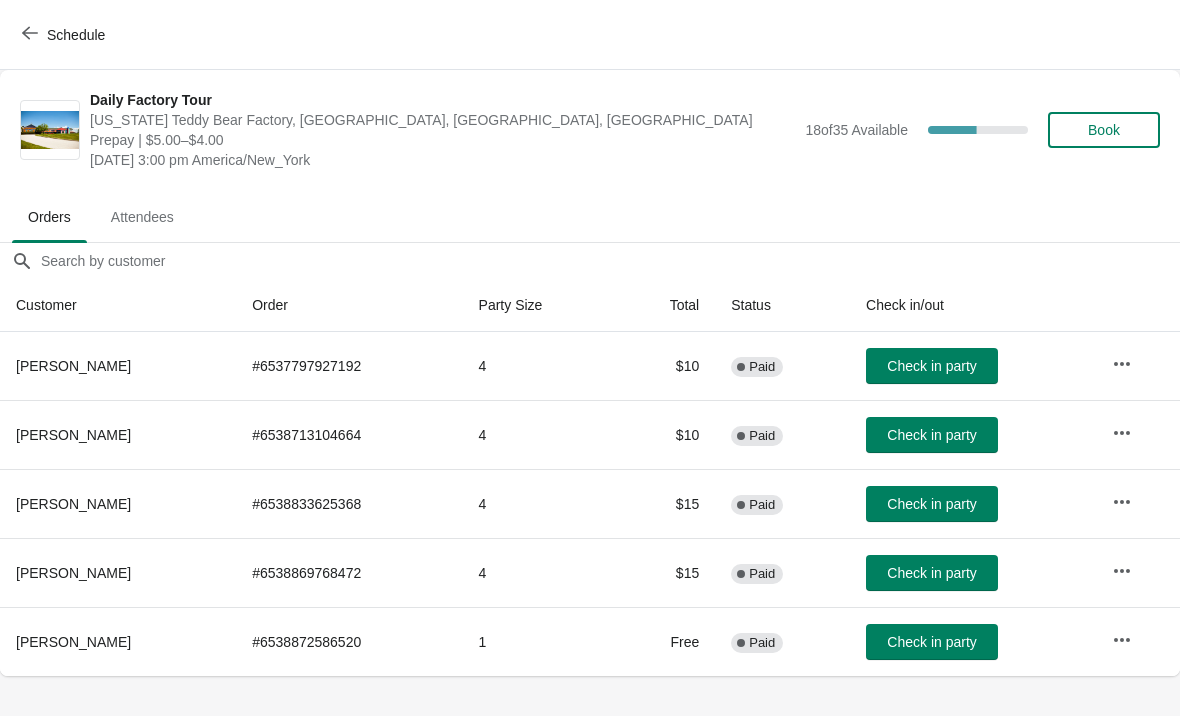 scroll, scrollTop: 0, scrollLeft: 0, axis: both 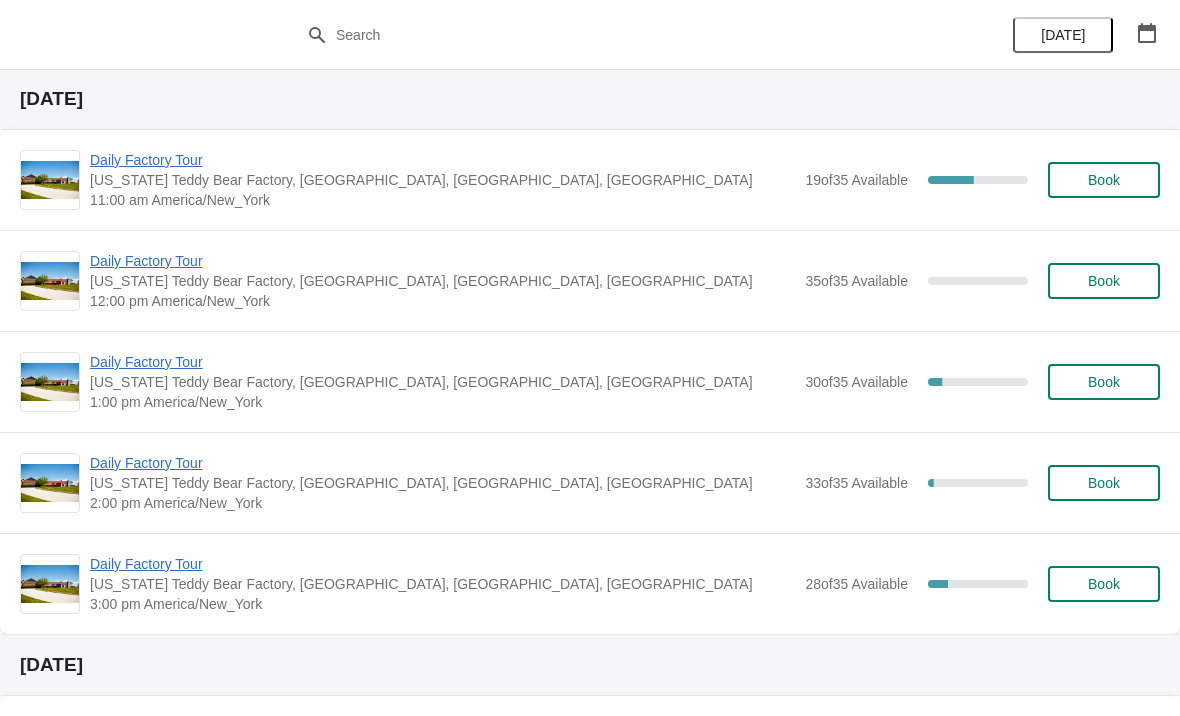 click on "Daily Factory Tour" at bounding box center [442, 564] 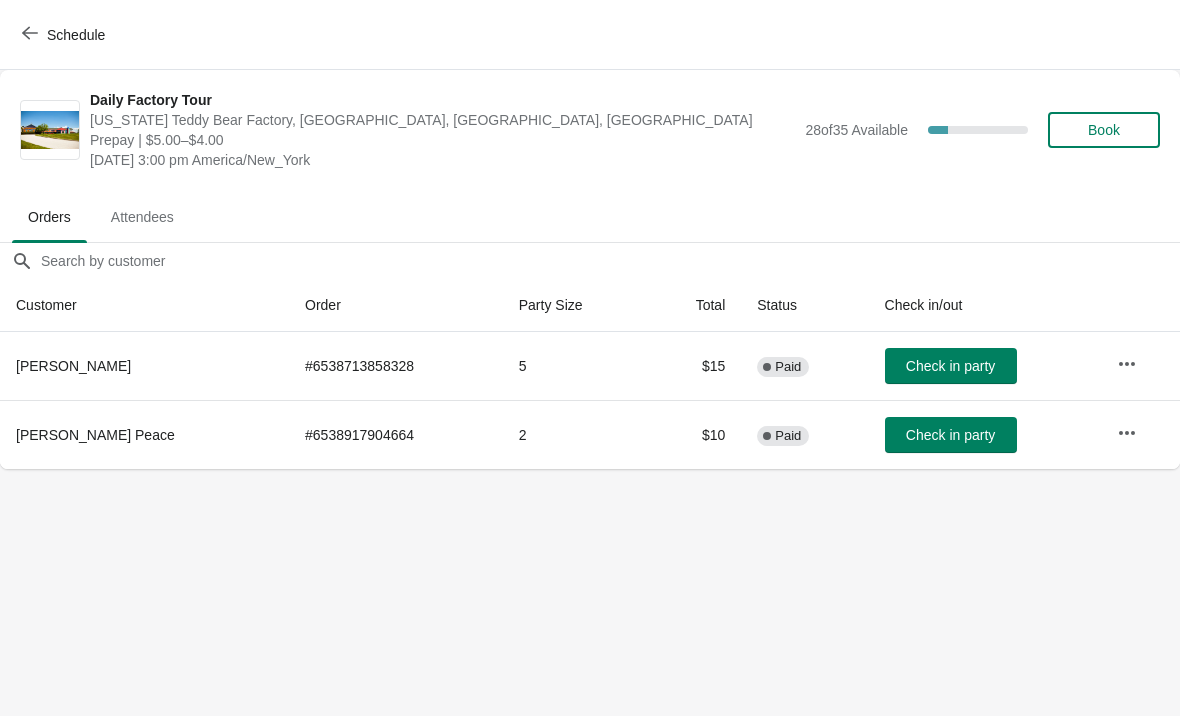 click at bounding box center (1127, 433) 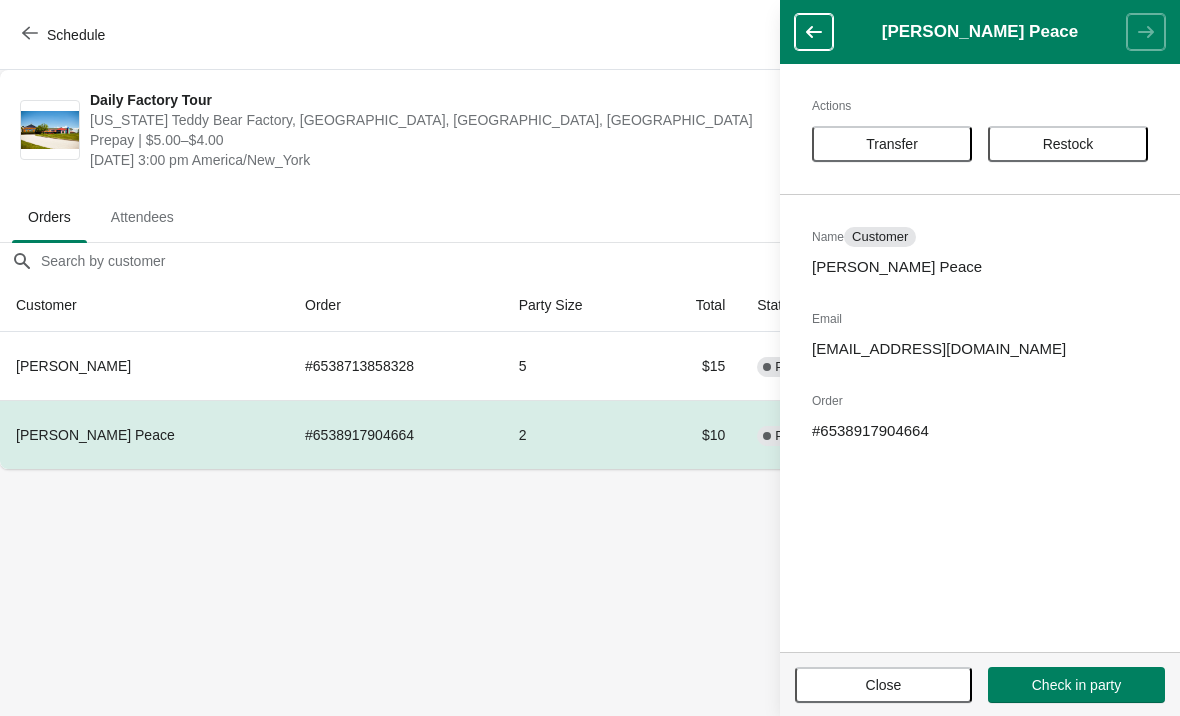 click on "Transfer" at bounding box center [892, 144] 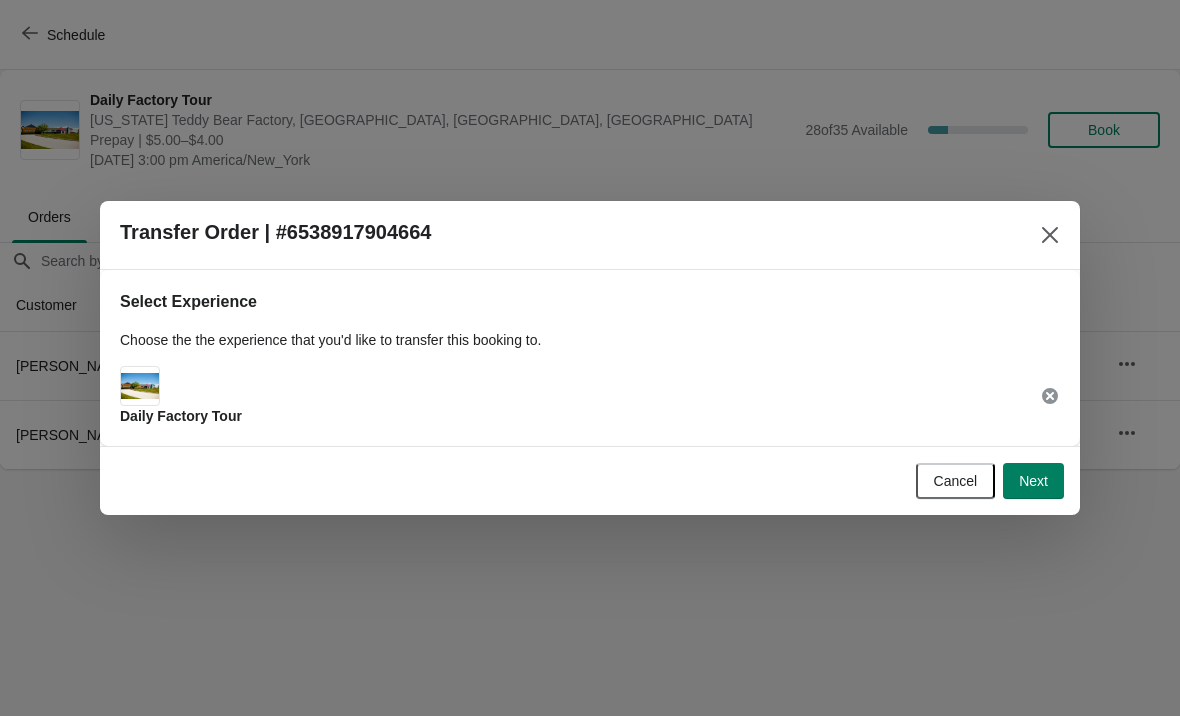 click on "Next" at bounding box center (1033, 481) 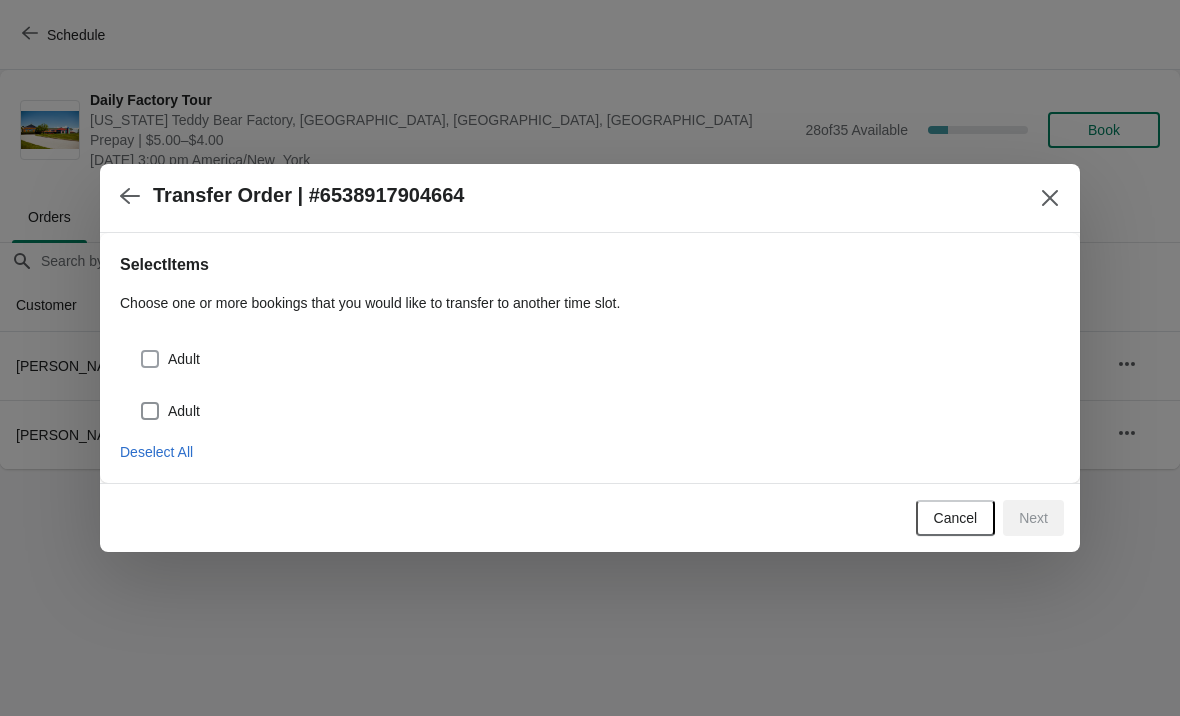 click at bounding box center [150, 411] 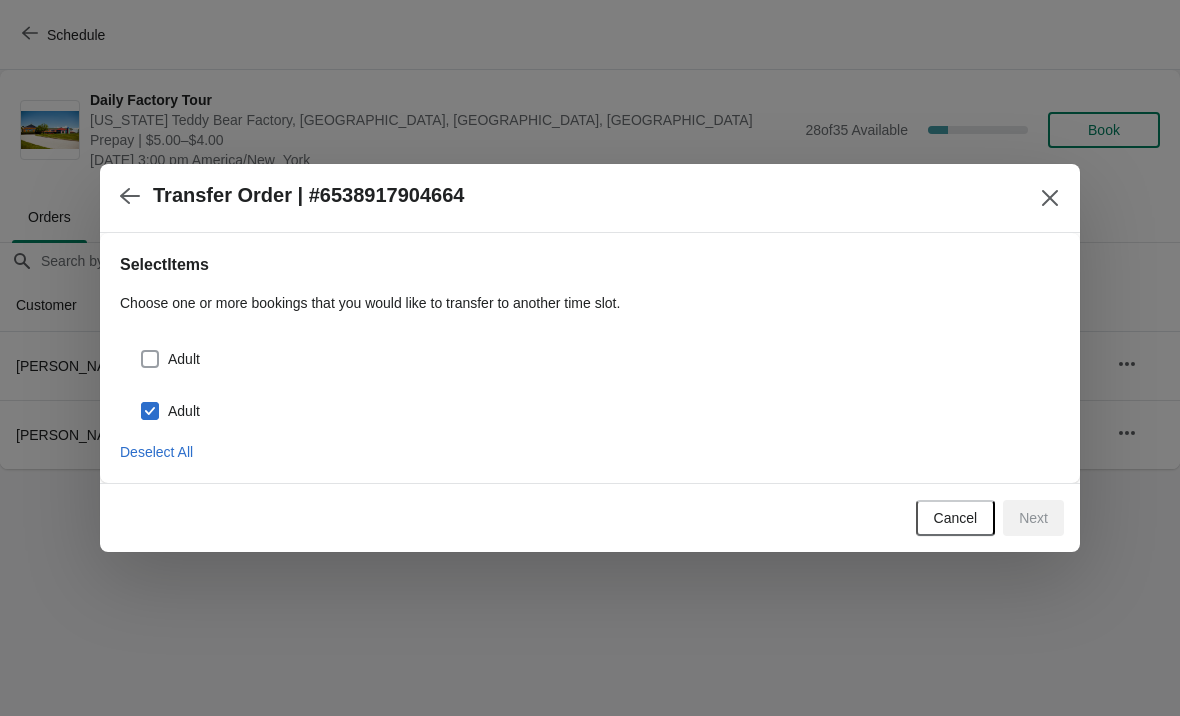 checkbox on "true" 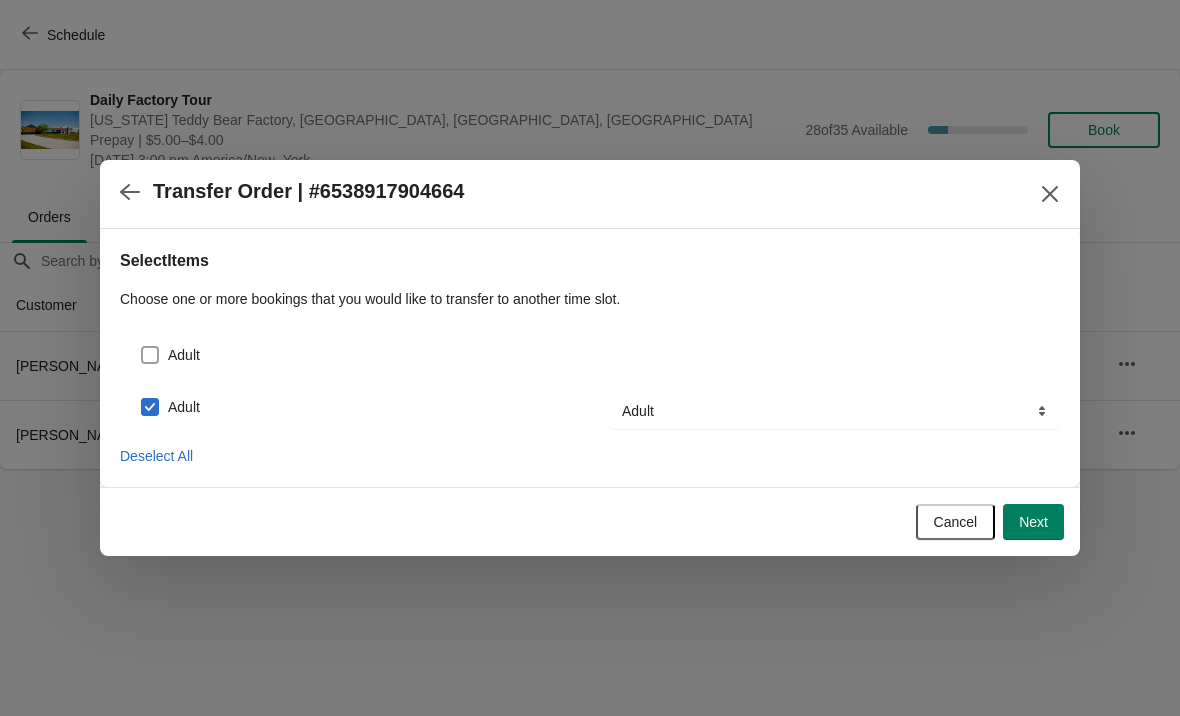click on "Adult" at bounding box center [170, 355] 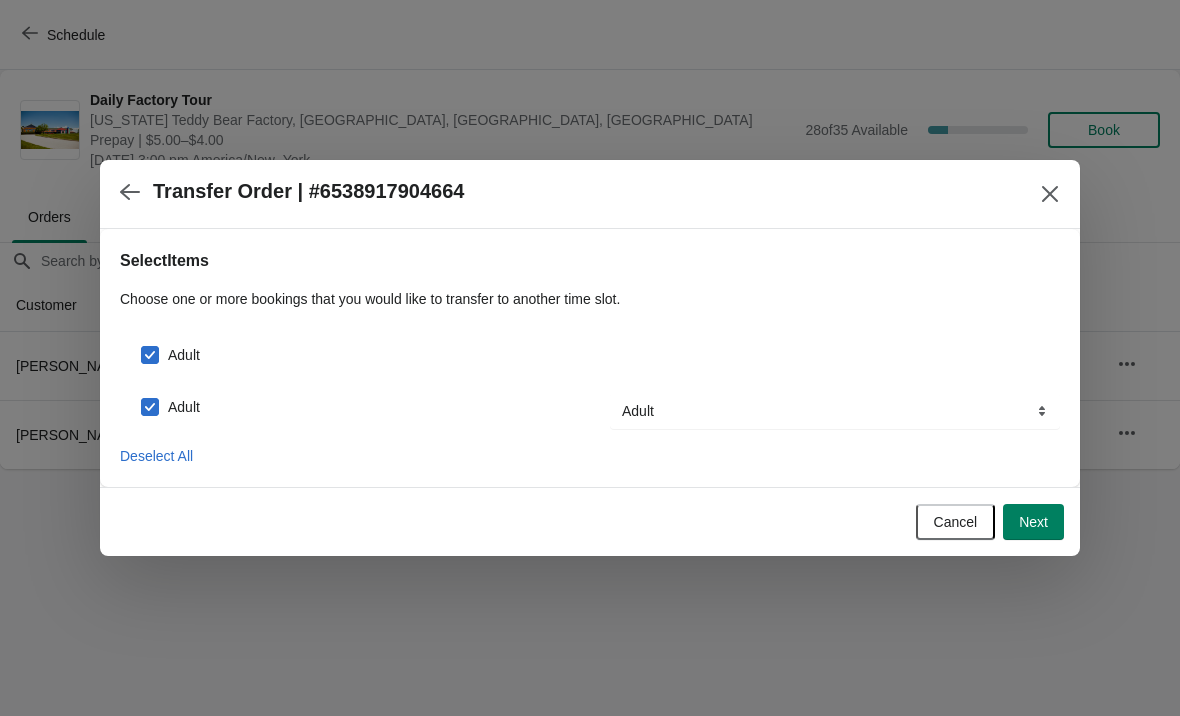 checkbox on "true" 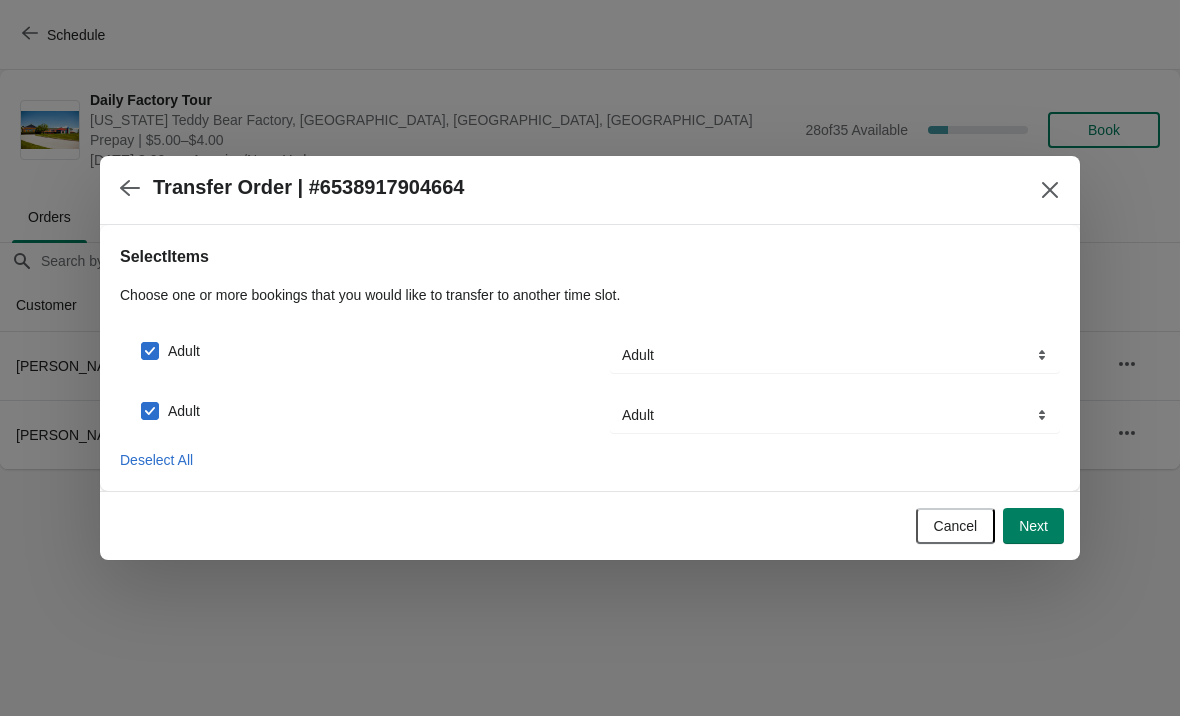 click on "Next" at bounding box center [1033, 526] 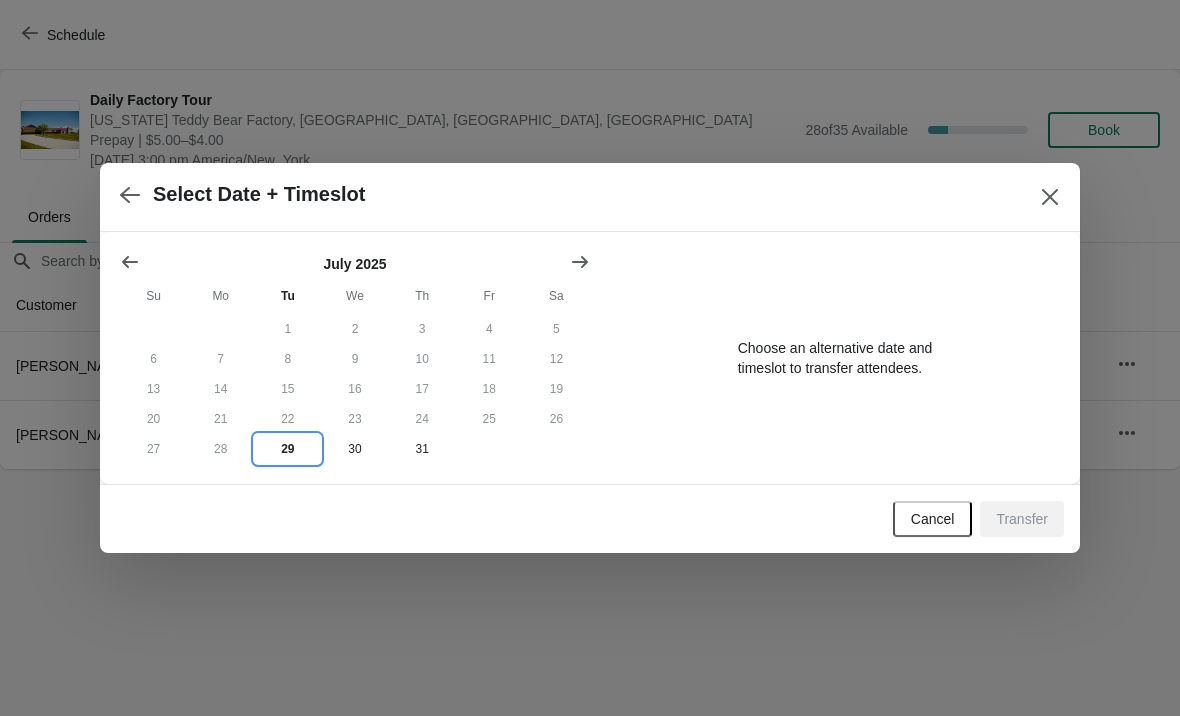 click on "29" at bounding box center [287, 449] 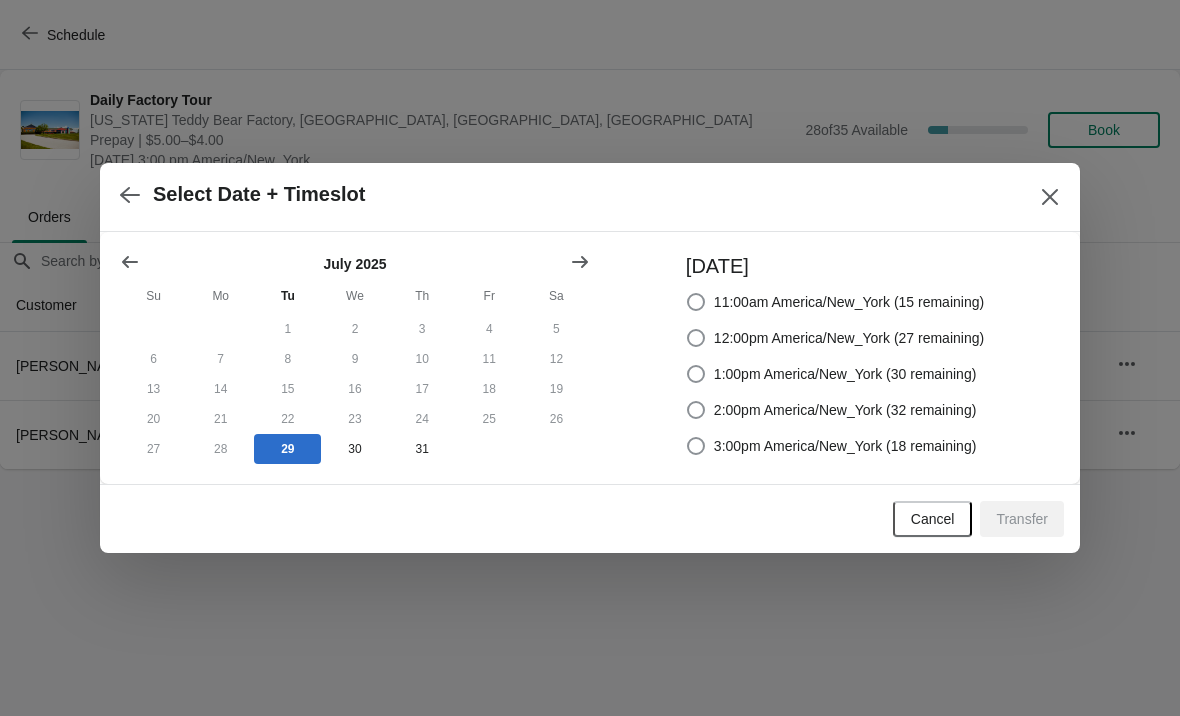 click on "July   2025 Su Mo Tu We Th Fr Sa 1 2 3 4 5 6 7 8 9 10 11 12 13 14 15 16 17 18 19 20 21 22 23 24 25 26 27 28 29 30 31 Tuesday July 29, 2025 11:00am America/New_York (15 remaining) 12:00pm America/New_York (27 remaining) 1:00pm America/New_York (30 remaining) 2:00pm America/New_York (32 remaining) 3:00pm America/New_York (18 remaining)" at bounding box center [590, 358] 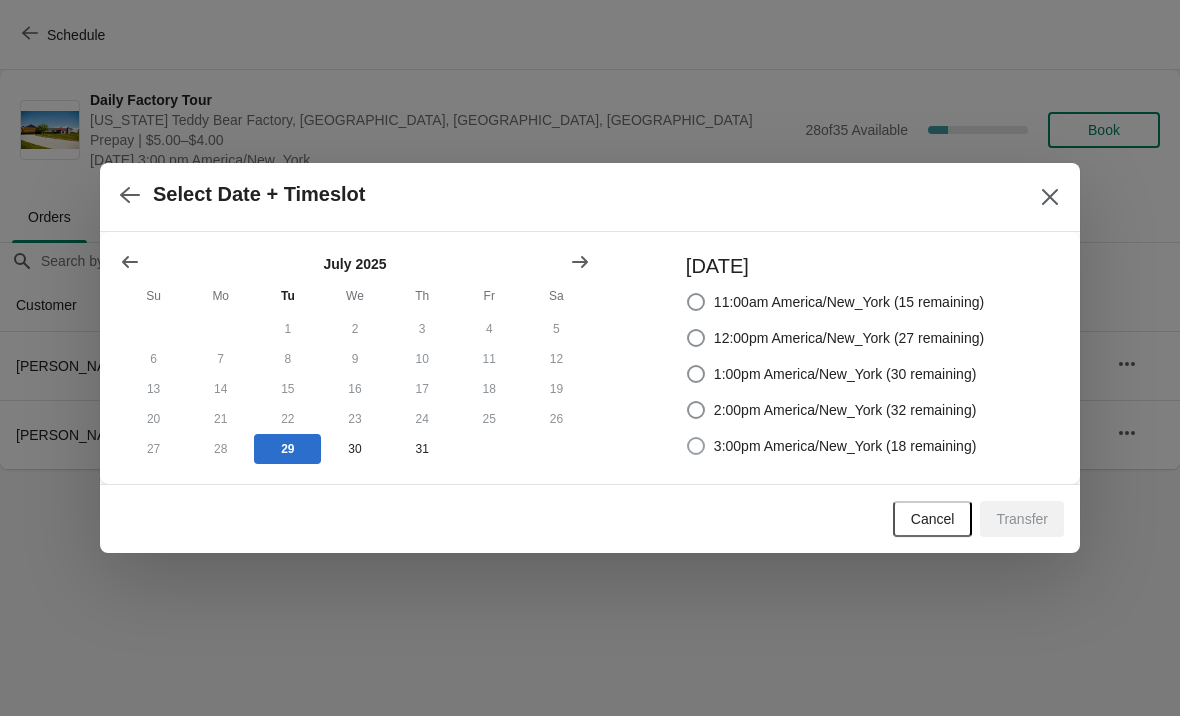 click on "3:00pm America/New_York (18 remaining)" at bounding box center (831, 446) 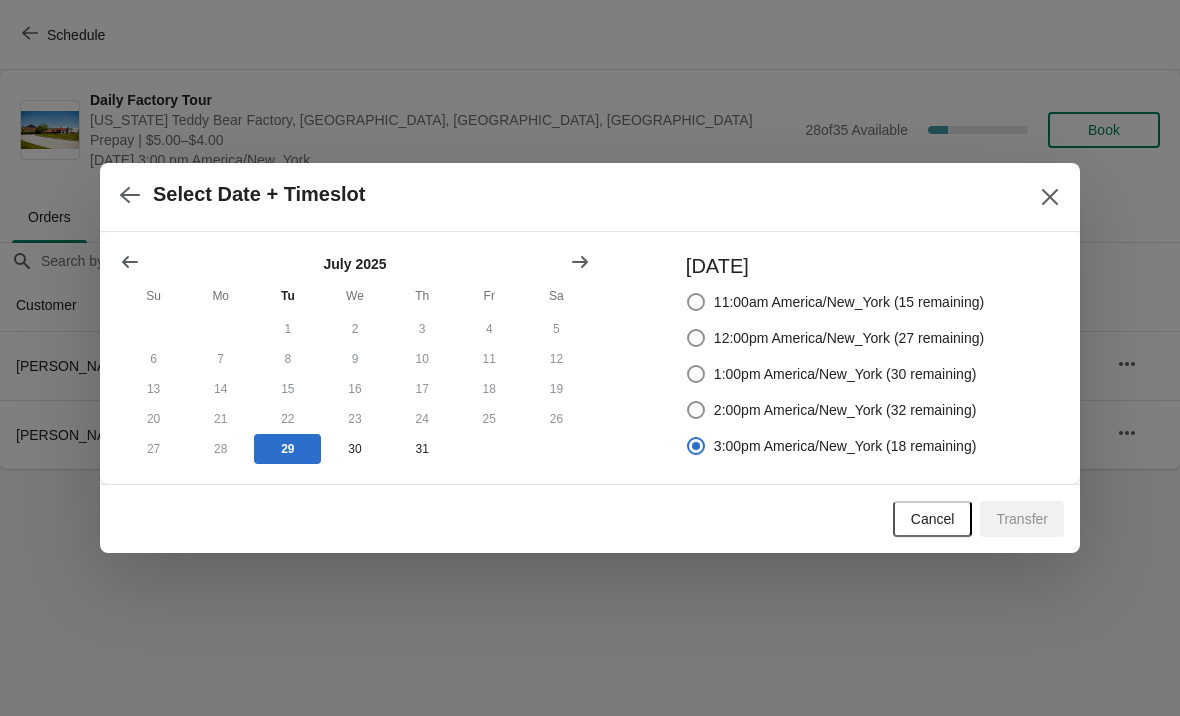 radio on "true" 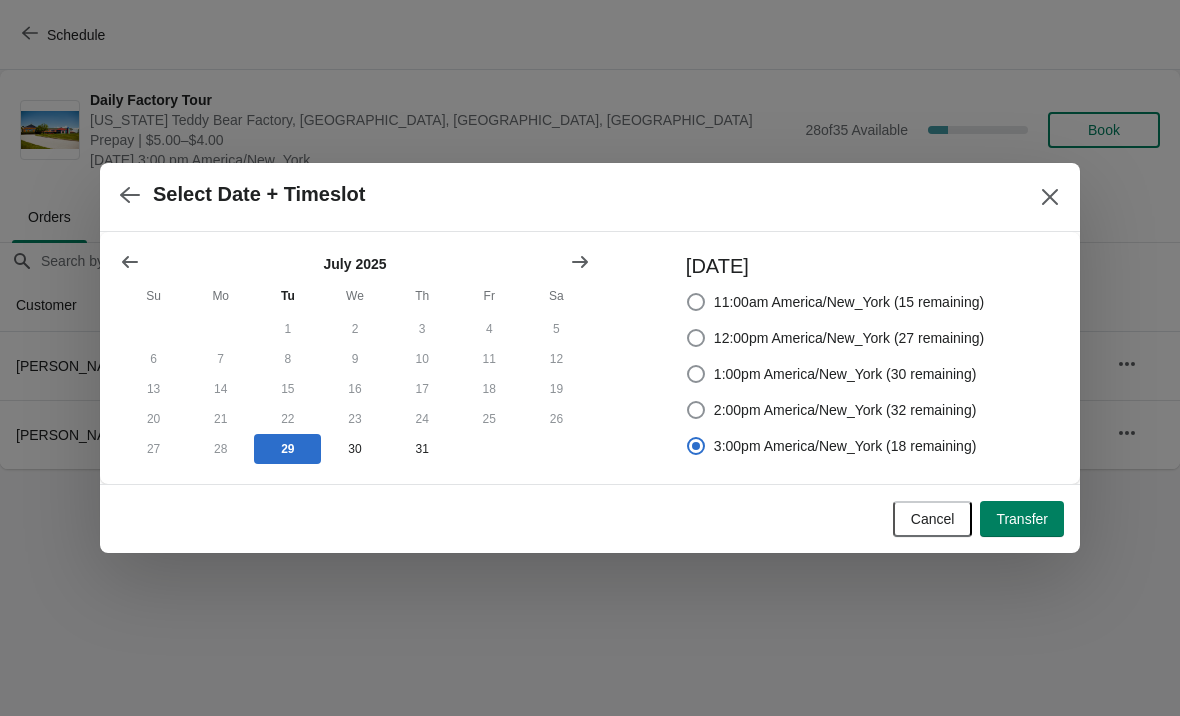 click on "Transfer" at bounding box center (1022, 519) 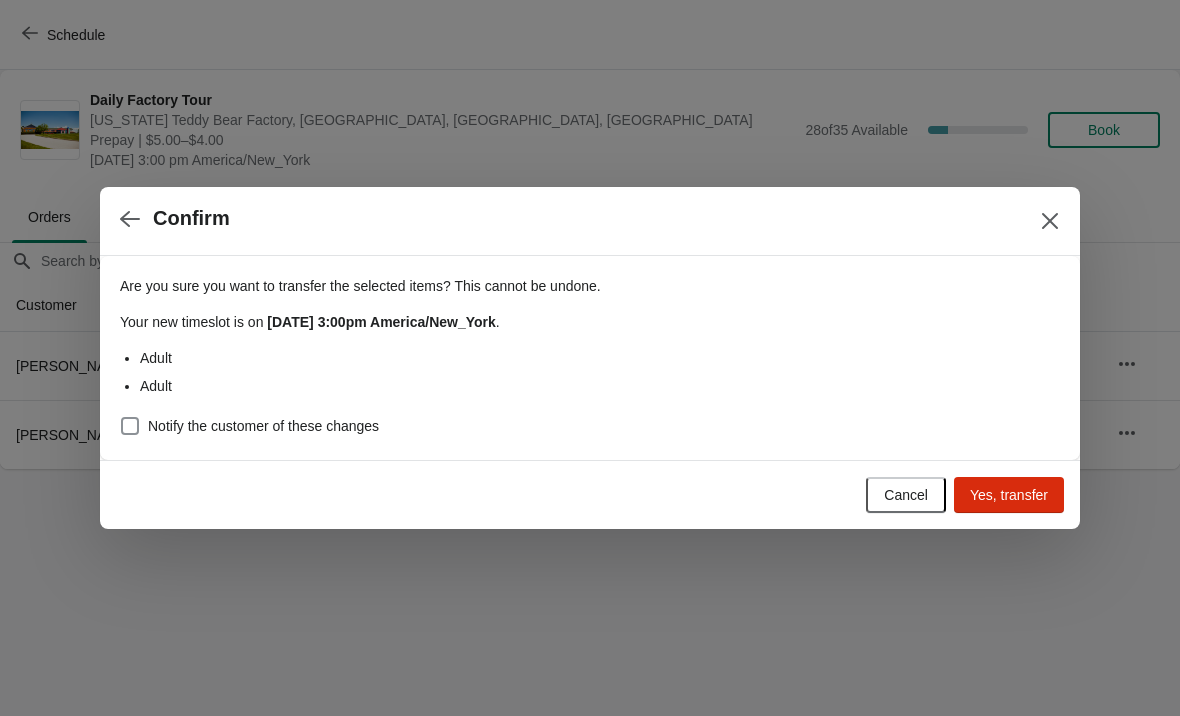 click on "Yes, transfer" at bounding box center [1009, 495] 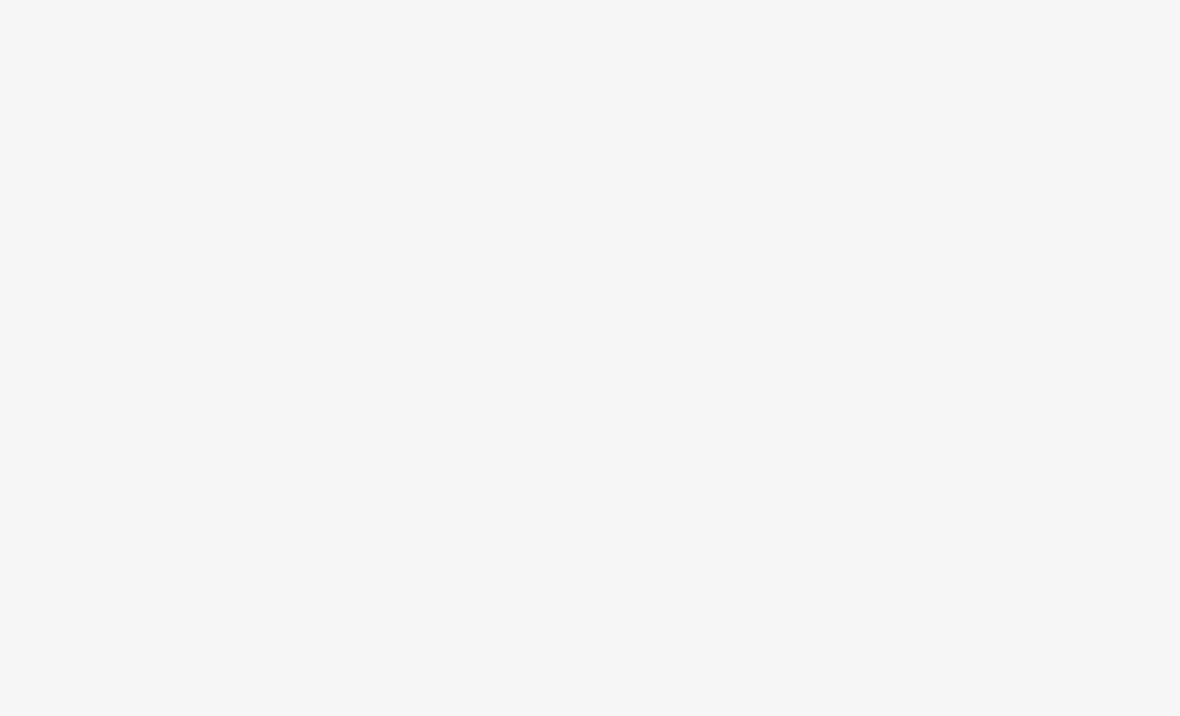scroll, scrollTop: 0, scrollLeft: 0, axis: both 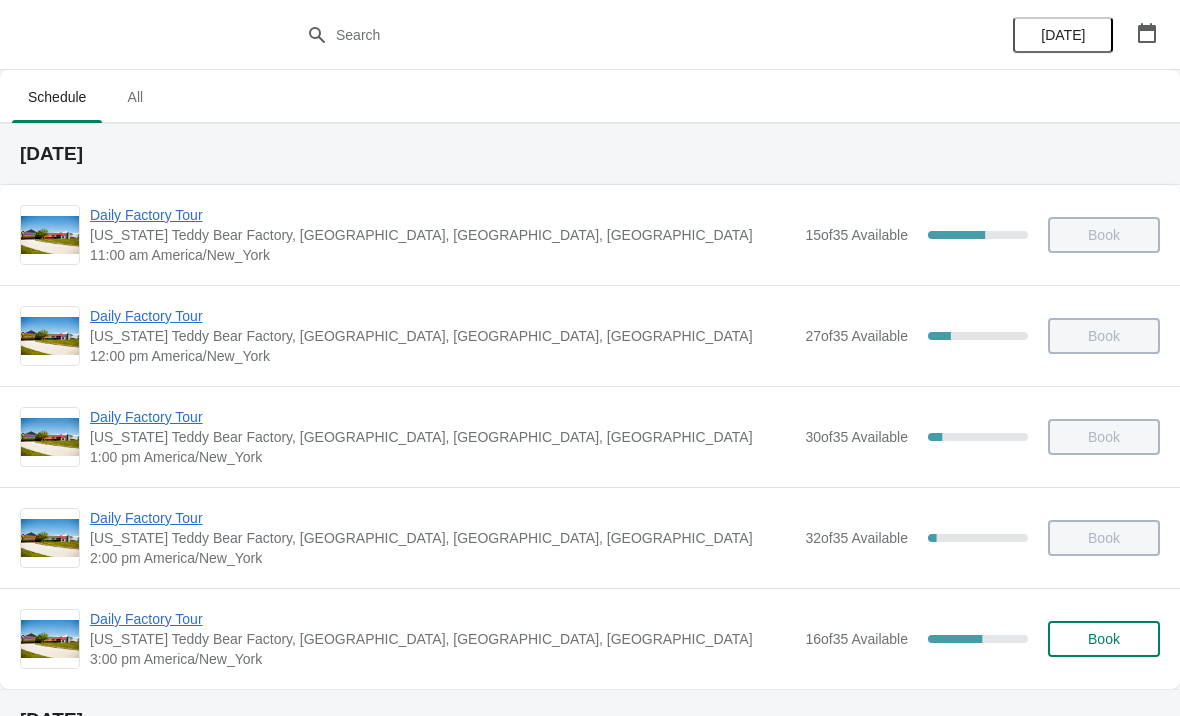 click on "Daily Factory Tour" at bounding box center [442, 619] 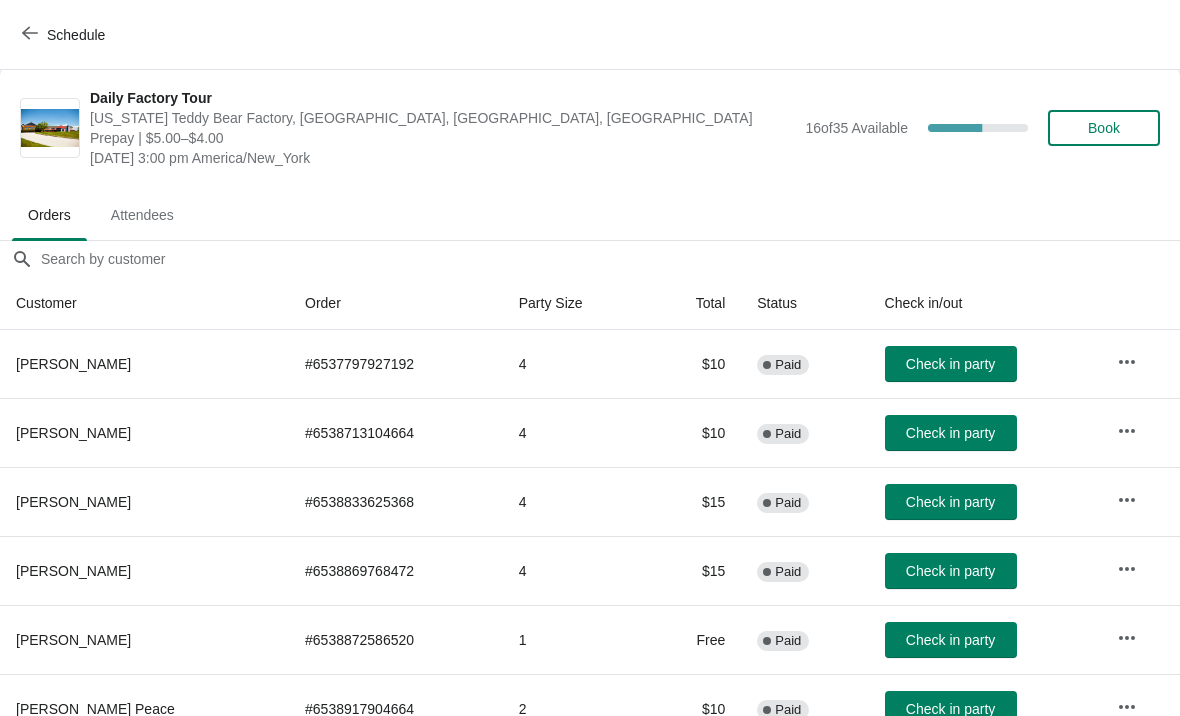scroll, scrollTop: 0, scrollLeft: 0, axis: both 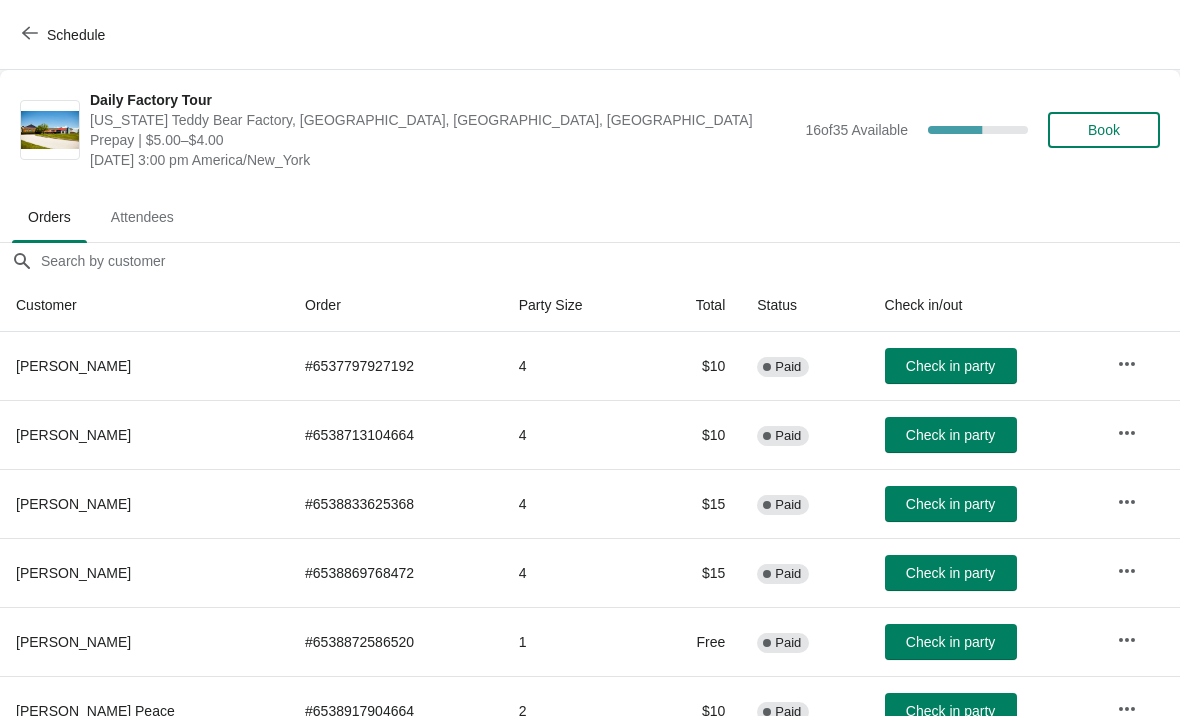 click on "Check in party" at bounding box center (951, 711) 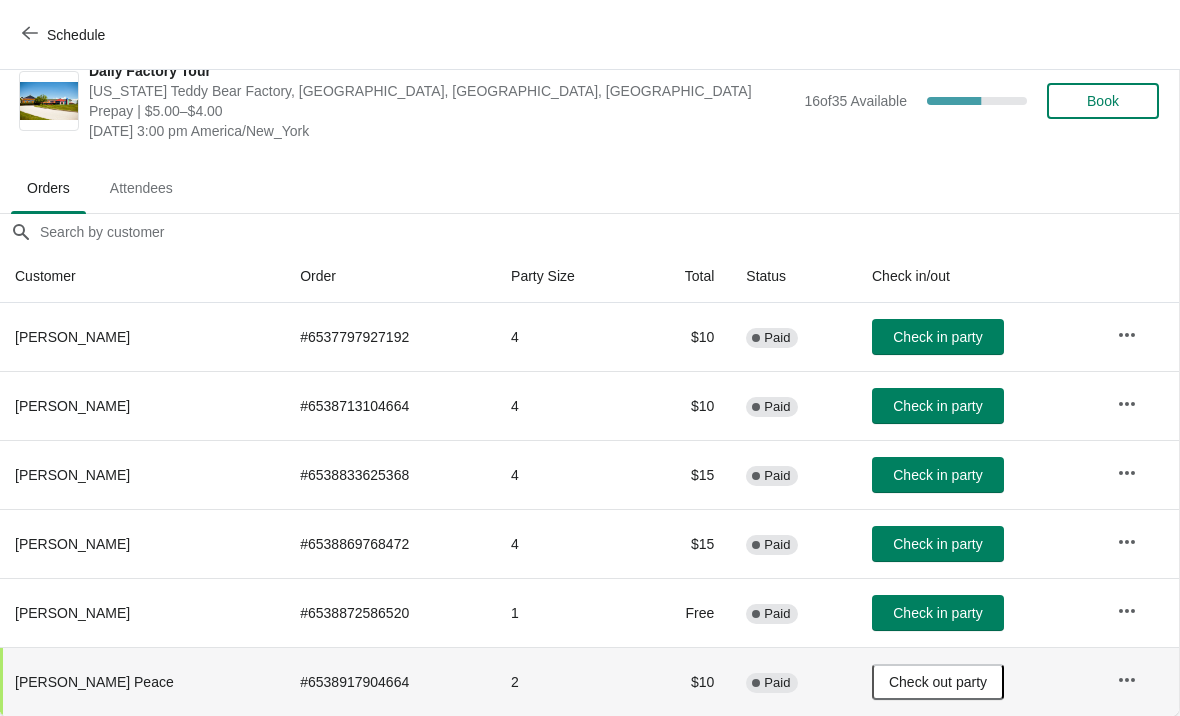 scroll, scrollTop: 29, scrollLeft: 1, axis: both 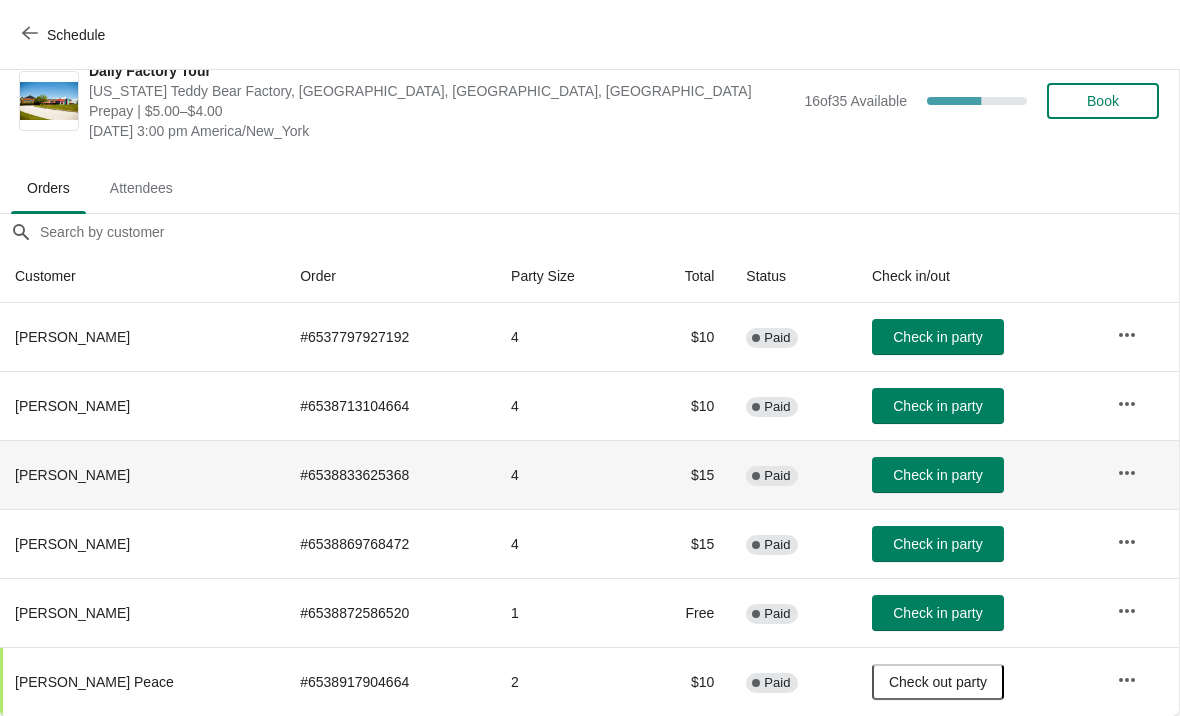 click on "Check in party" at bounding box center (937, 475) 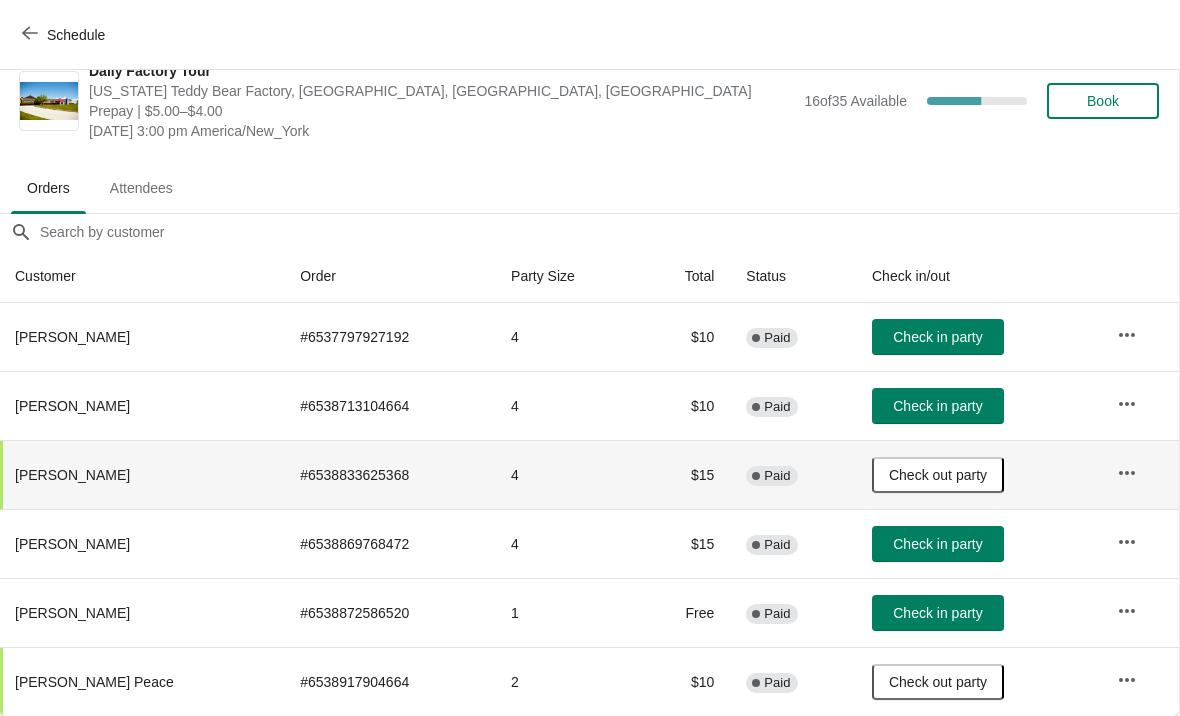 click on "Check in party" at bounding box center (937, 337) 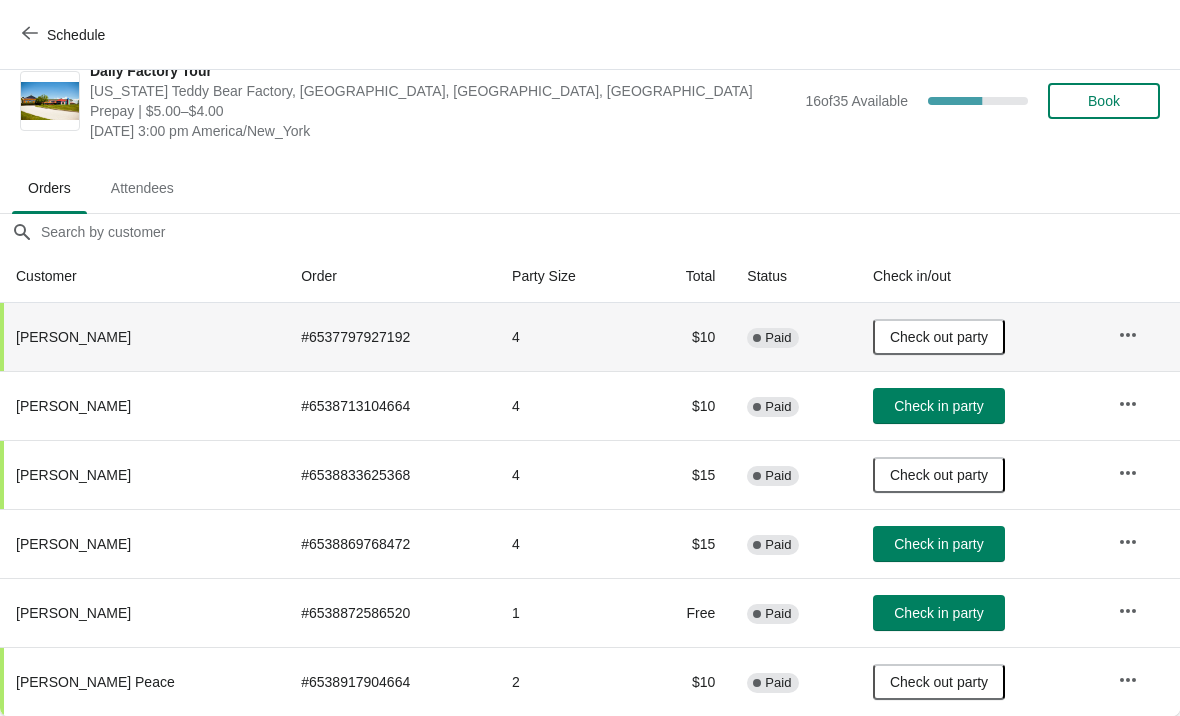 scroll, scrollTop: 29, scrollLeft: 0, axis: vertical 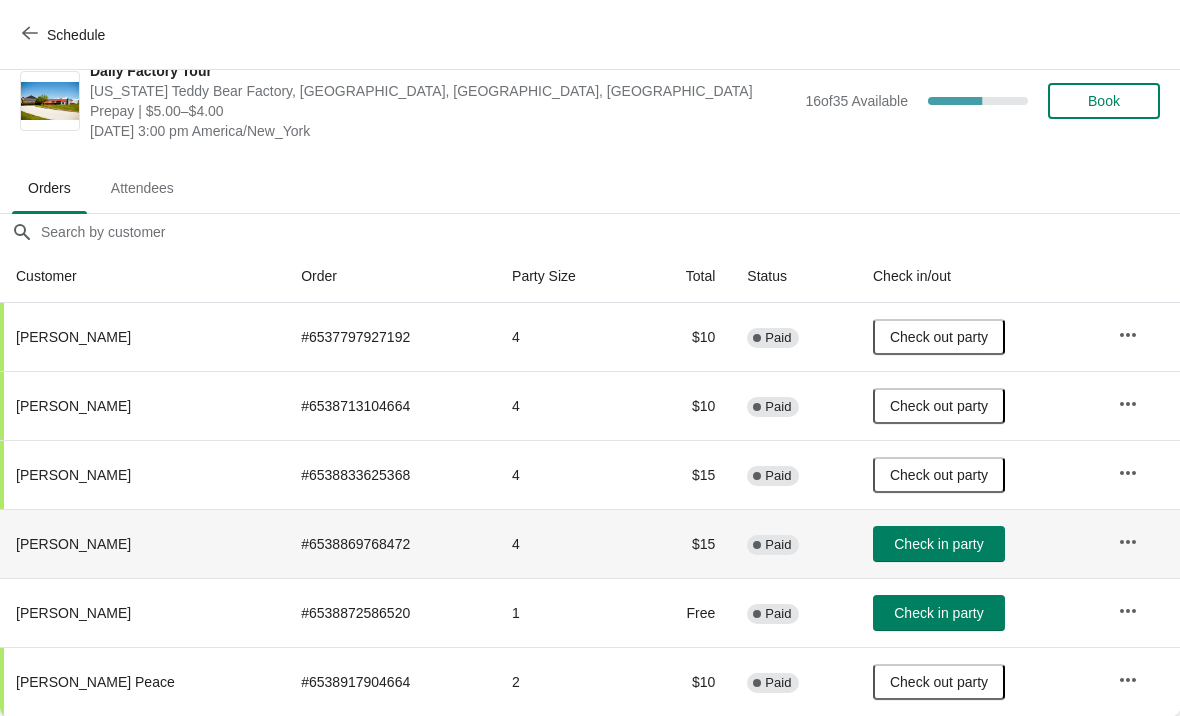 click on "4" at bounding box center (567, 543) 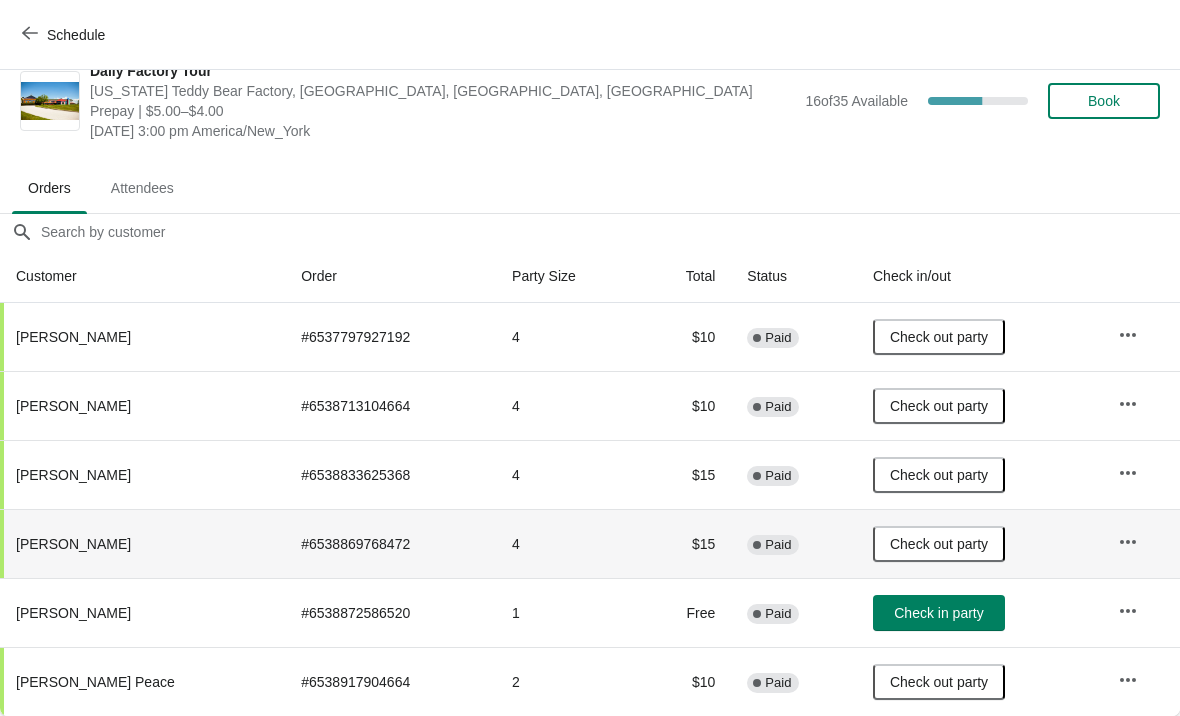 click on "Check in party" at bounding box center (938, 613) 